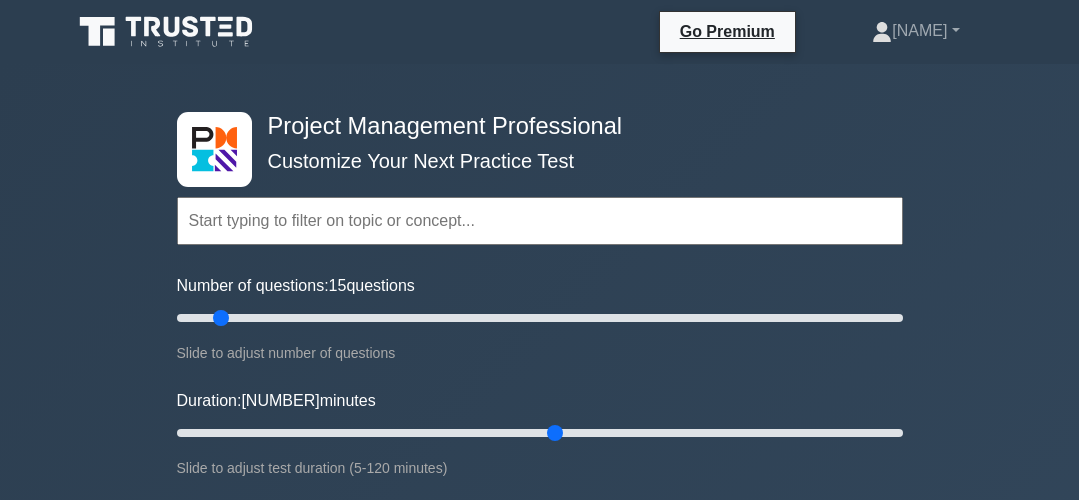 scroll, scrollTop: 0, scrollLeft: 0, axis: both 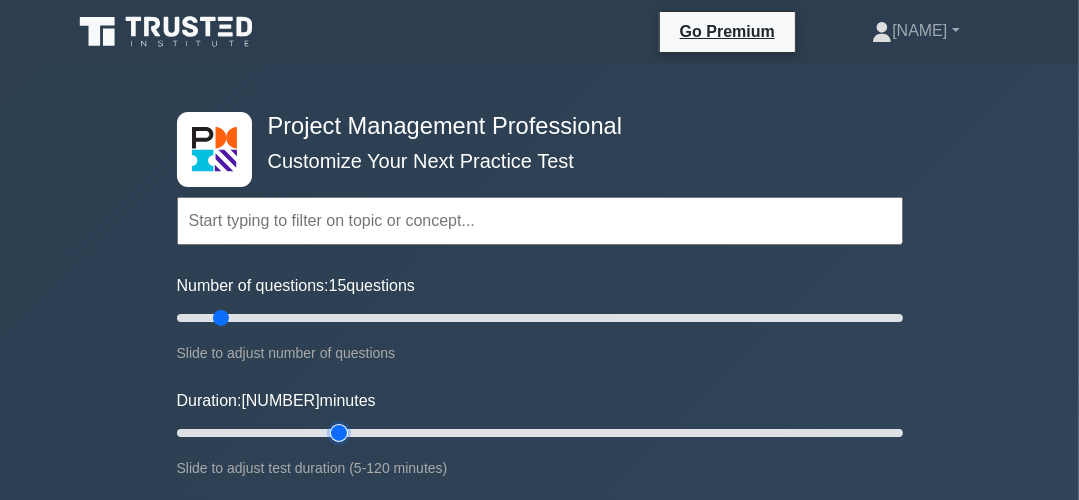 type on "30" 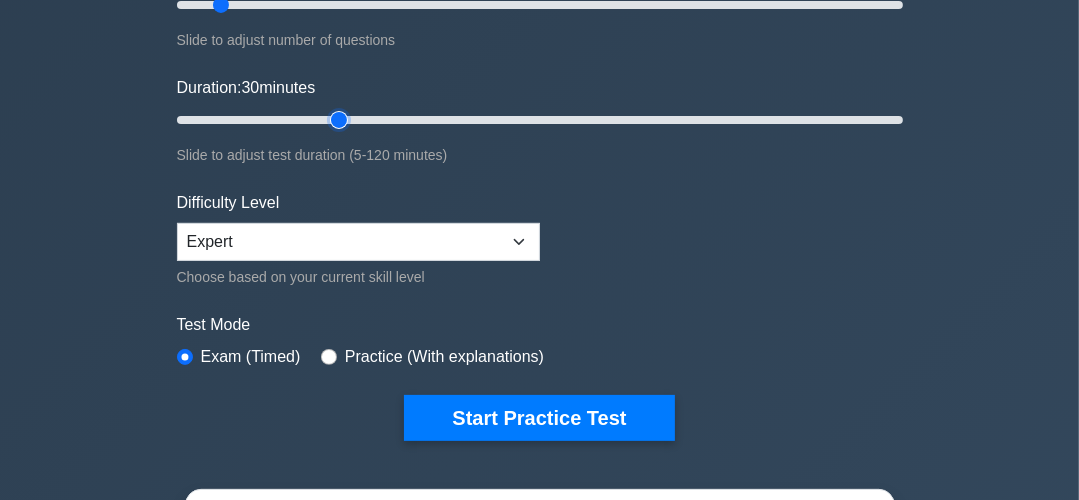 scroll, scrollTop: 320, scrollLeft: 0, axis: vertical 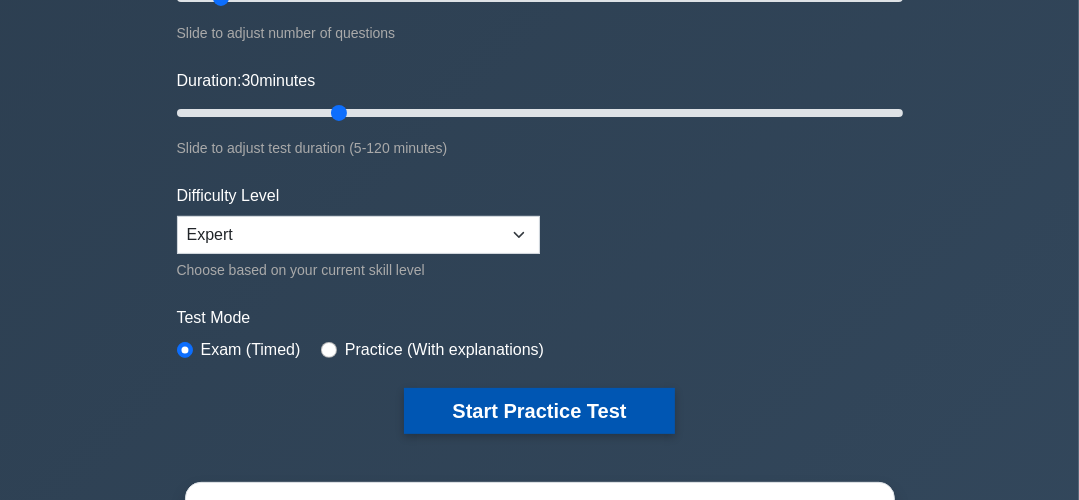 click on "Start Practice Test" at bounding box center (539, 411) 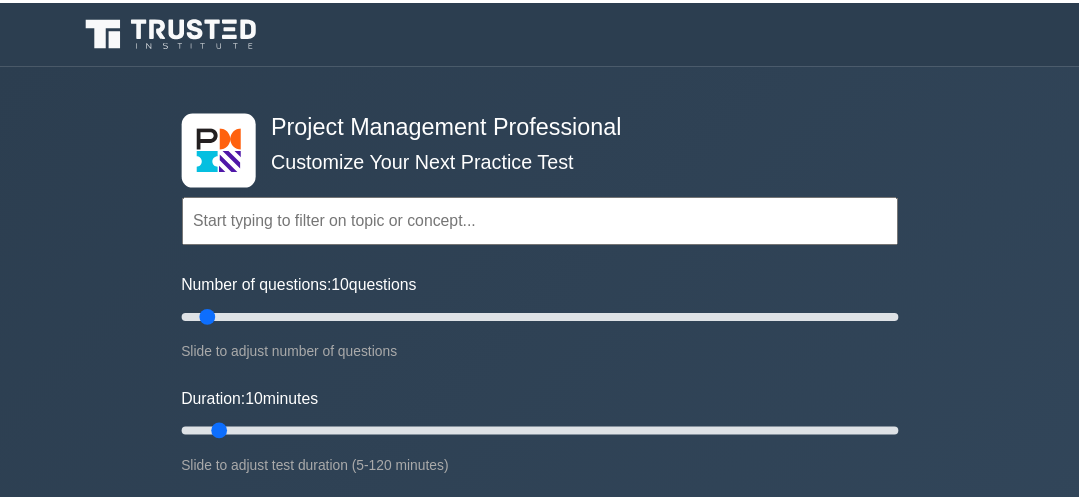 scroll, scrollTop: 187, scrollLeft: 0, axis: vertical 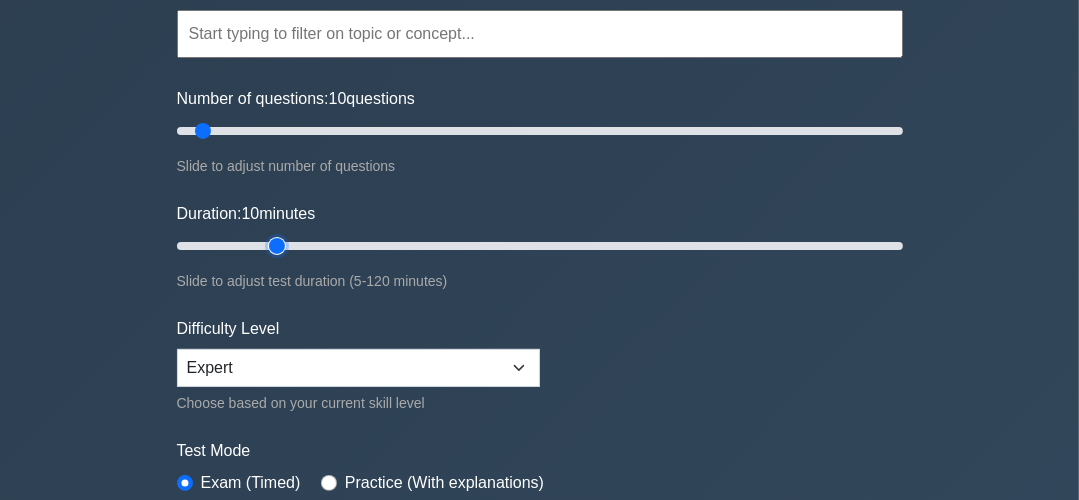 click on "Duration: [NUMBER] minutes" at bounding box center [540, 246] 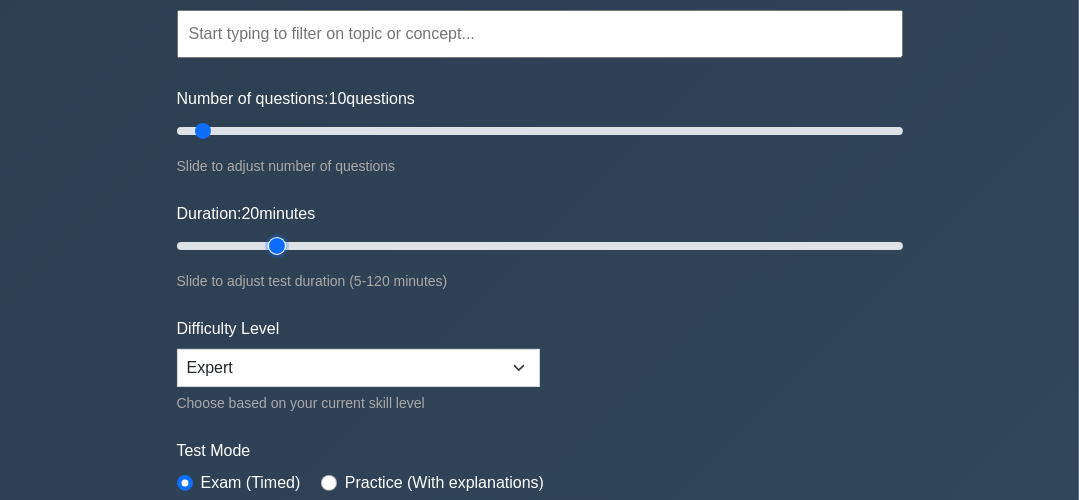 scroll, scrollTop: 320, scrollLeft: 0, axis: vertical 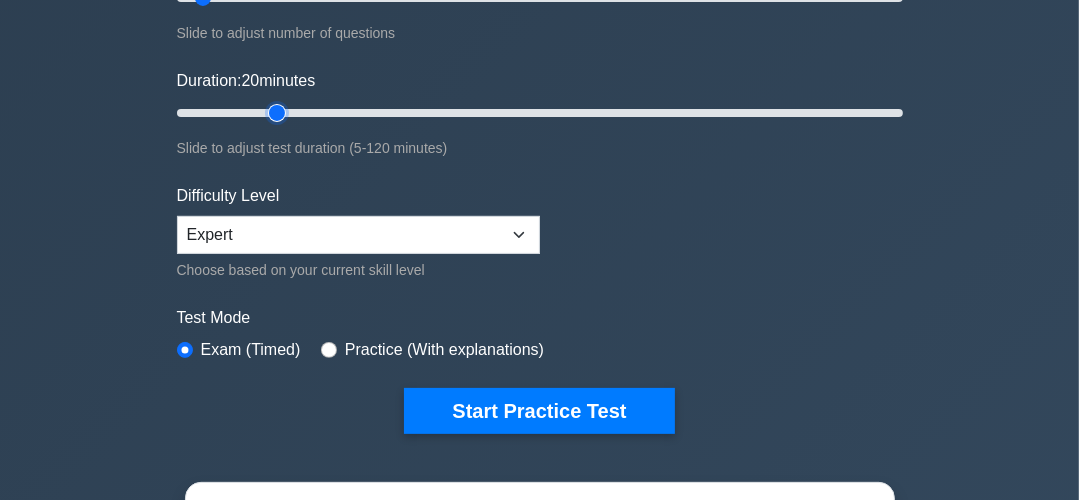 type on "20" 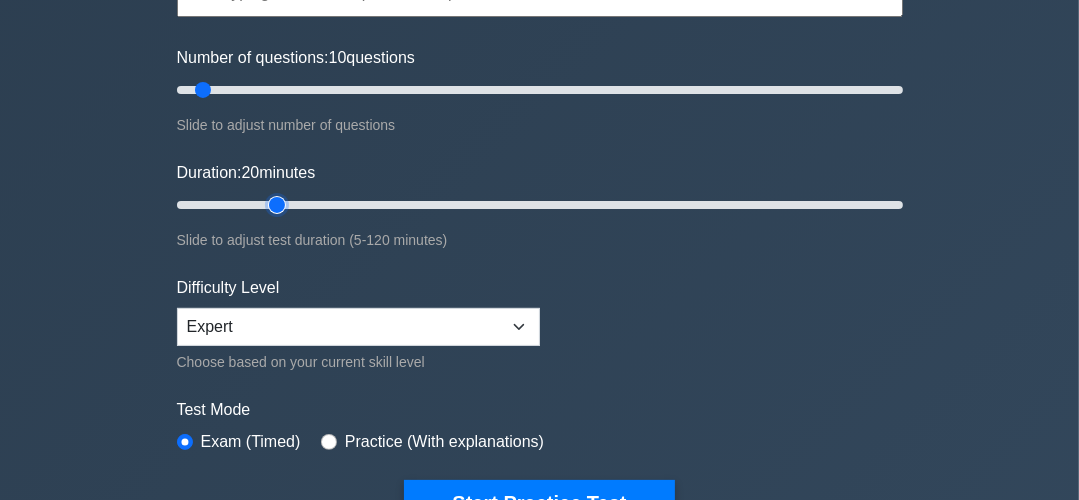 scroll, scrollTop: 80, scrollLeft: 0, axis: vertical 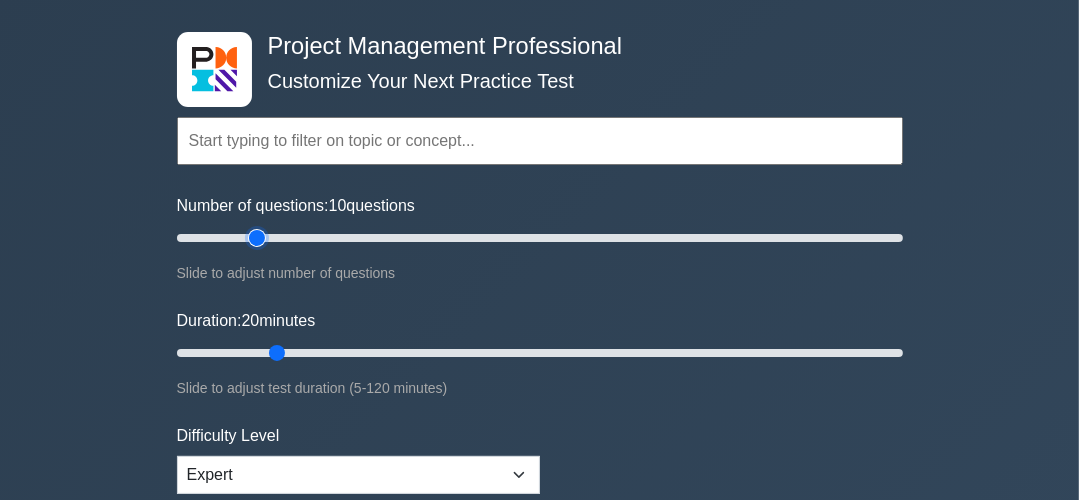 click on "Number of questions:  10  questions" at bounding box center (540, 238) 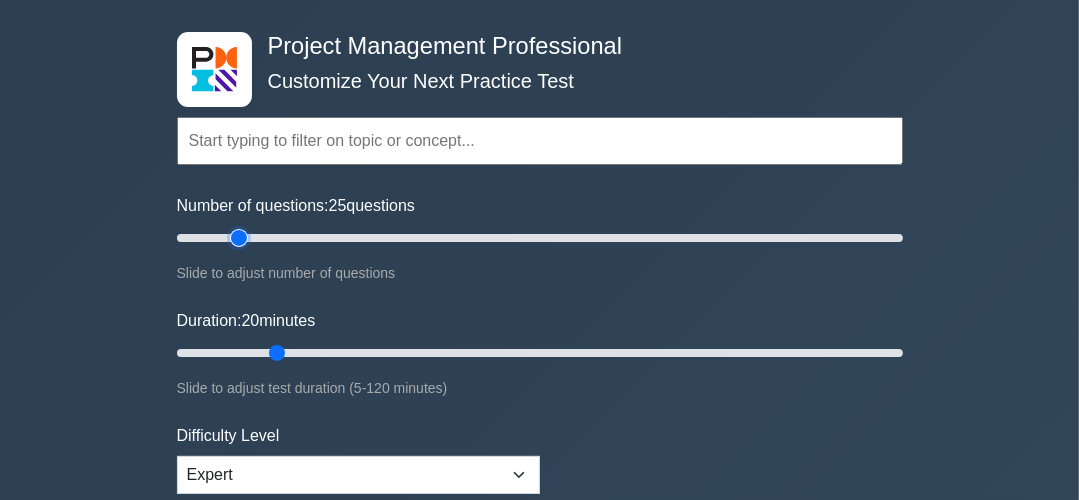 click on "Number of questions:  25  questions" at bounding box center (540, 238) 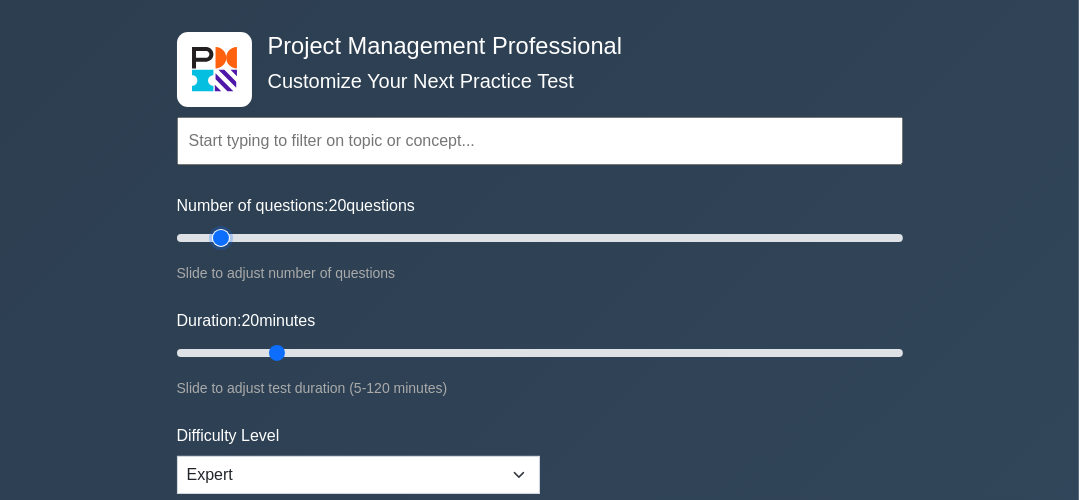 type on "15" 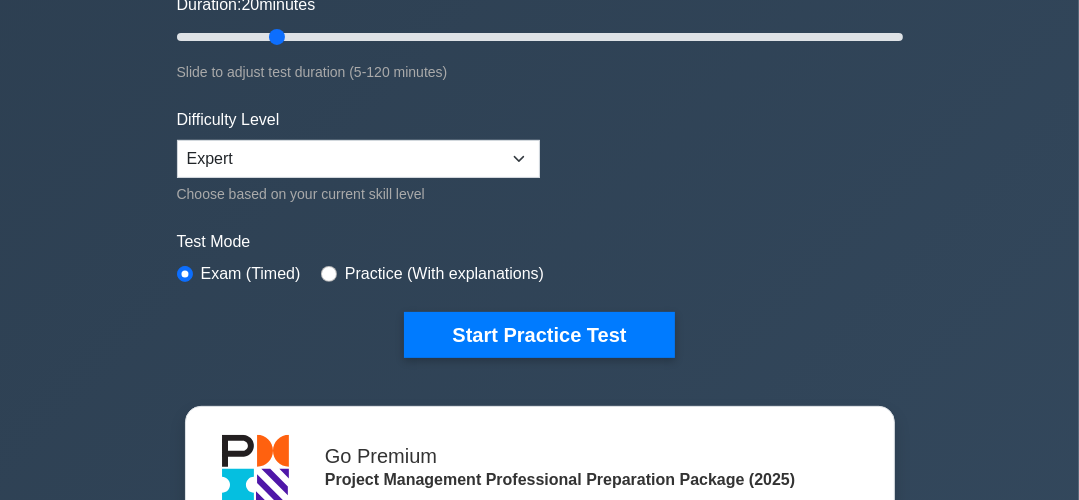 scroll, scrollTop: 400, scrollLeft: 0, axis: vertical 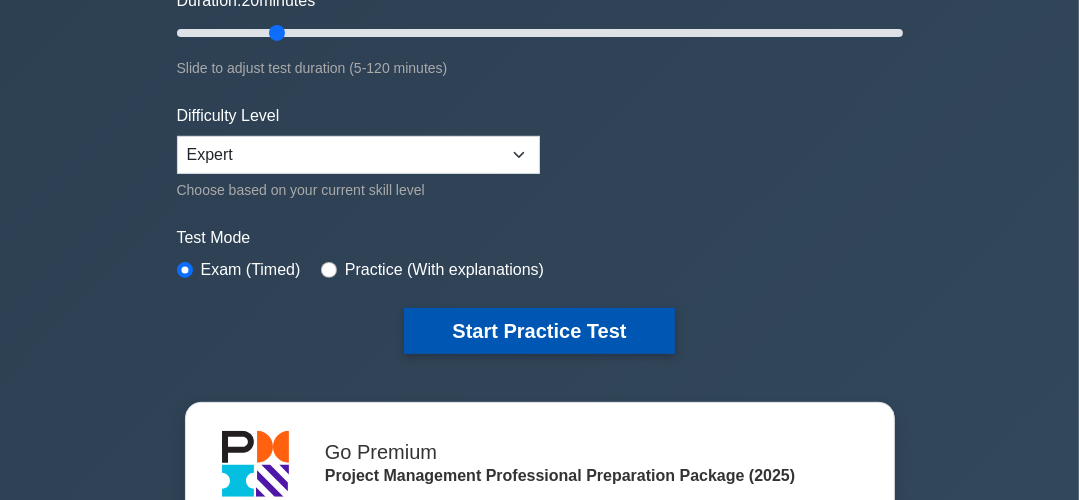 click on "Start Practice Test" at bounding box center (539, 331) 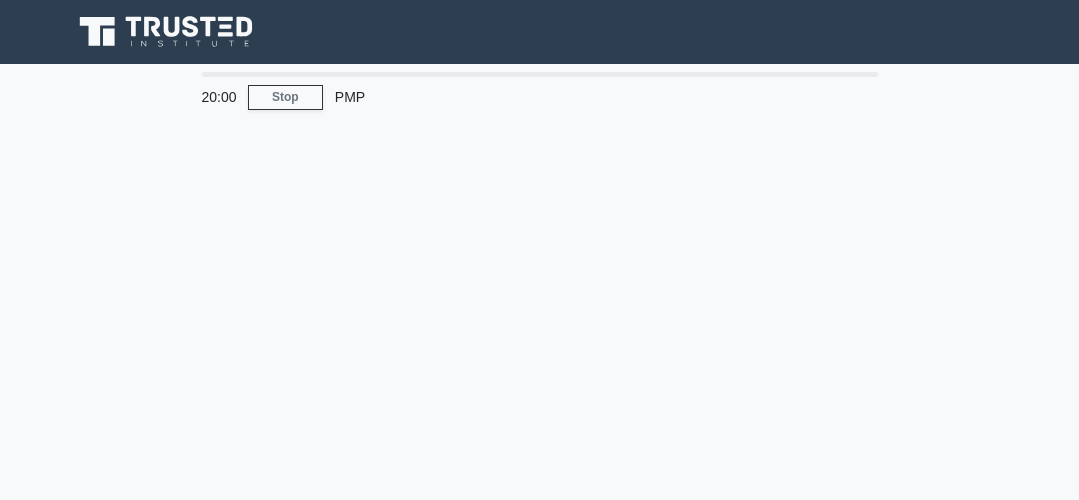 scroll, scrollTop: 0, scrollLeft: 0, axis: both 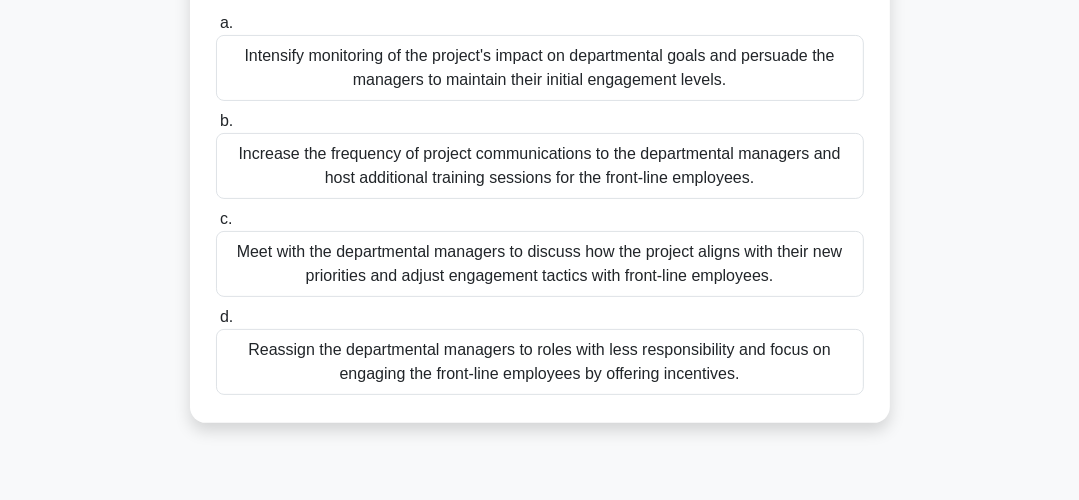 drag, startPoint x: 290, startPoint y: 254, endPoint x: 42, endPoint y: 152, distance: 268.15668 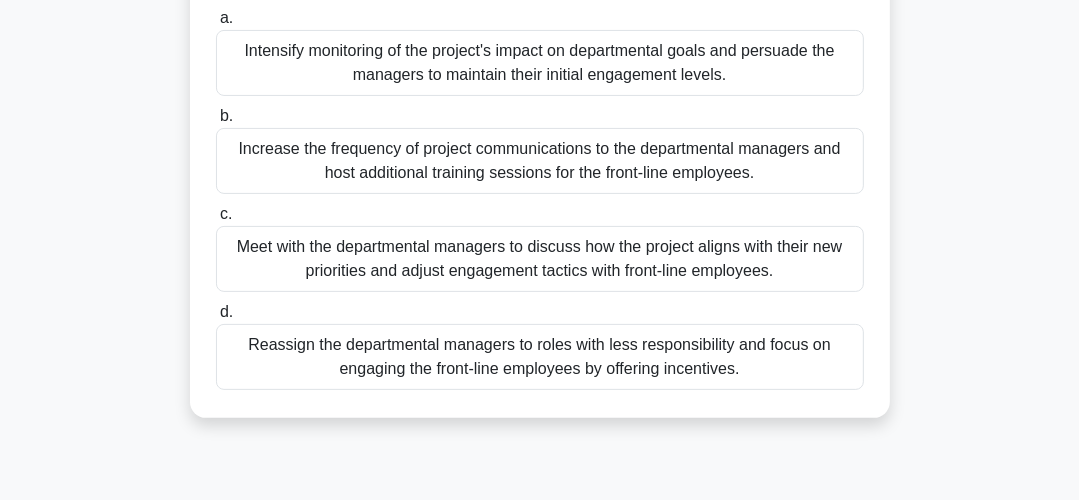 click on "Meet with the departmental managers to discuss how the project aligns with their new priorities and adjust engagement tactics with front-line employees." at bounding box center [540, 259] 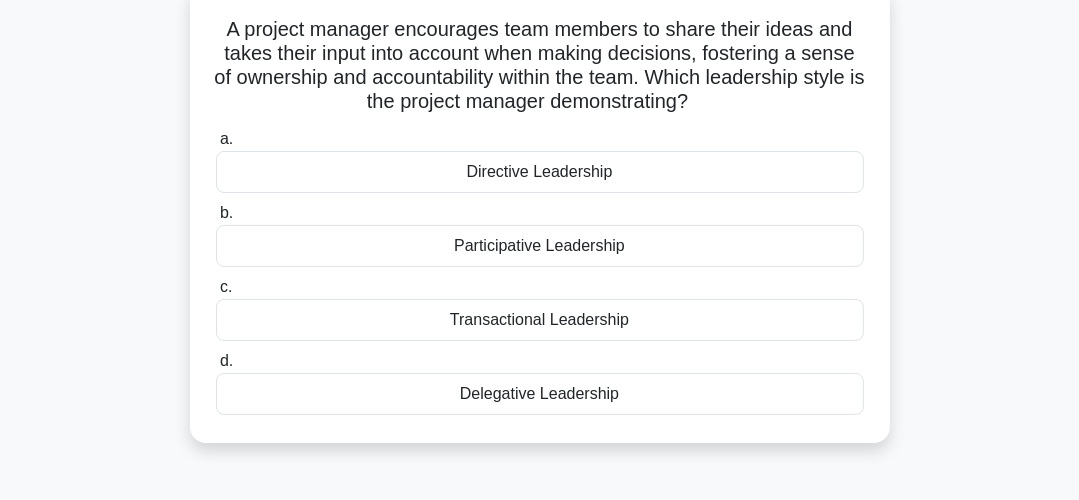 scroll, scrollTop: 160, scrollLeft: 0, axis: vertical 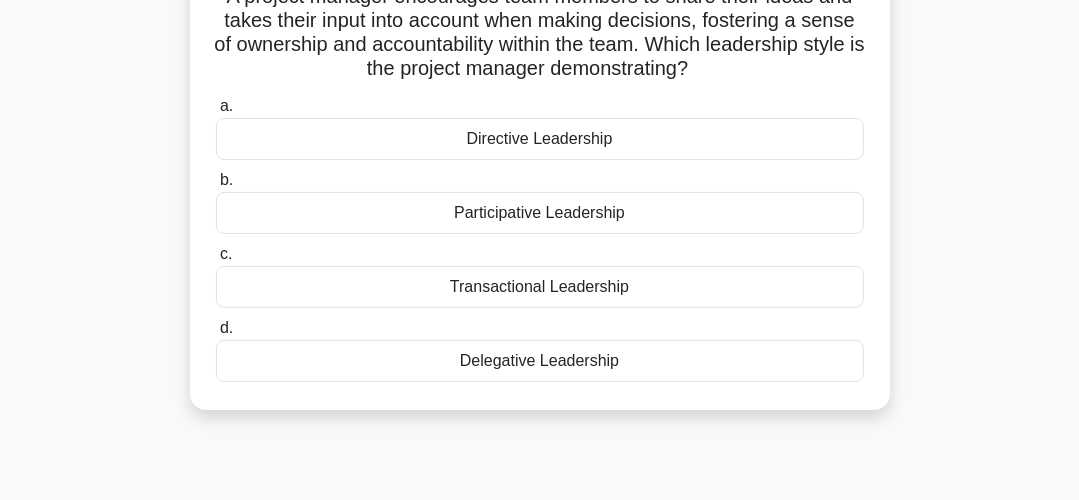 click on "Delegative Leadership" at bounding box center [540, 361] 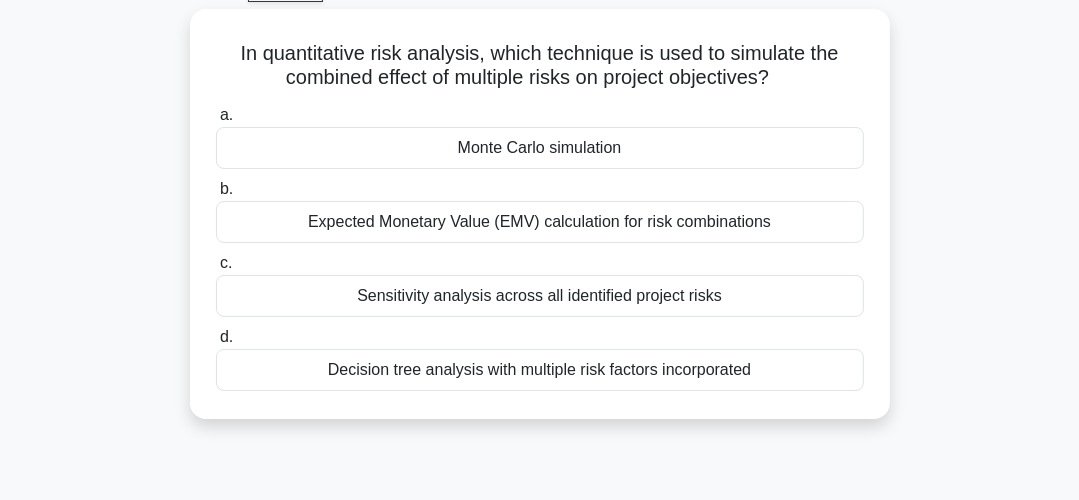 scroll, scrollTop: 80, scrollLeft: 0, axis: vertical 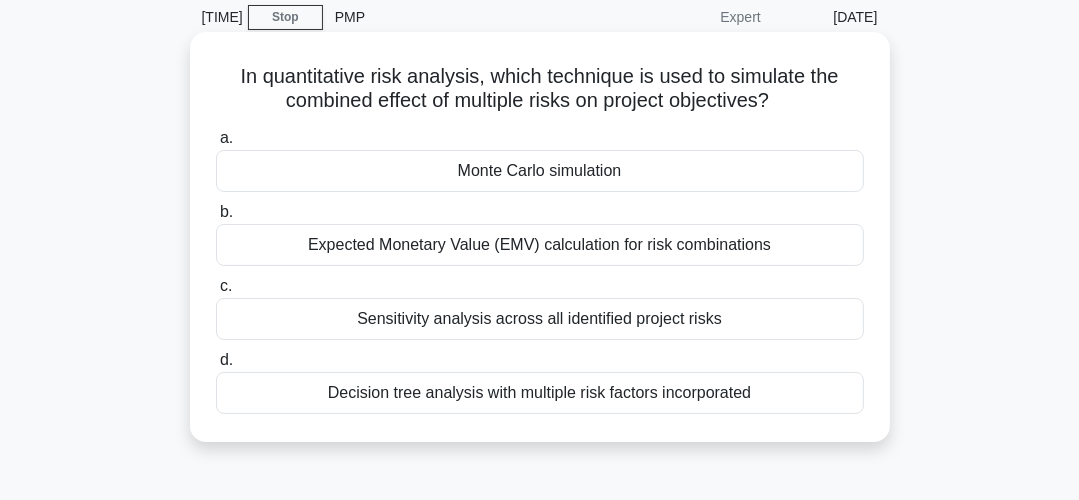 click on "Monte Carlo simulation" at bounding box center (540, 171) 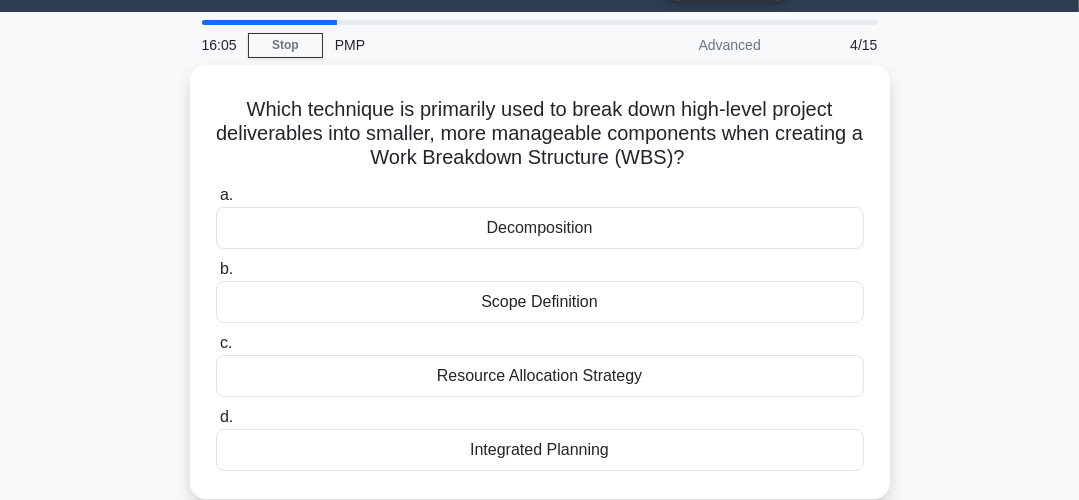 scroll, scrollTop: 80, scrollLeft: 0, axis: vertical 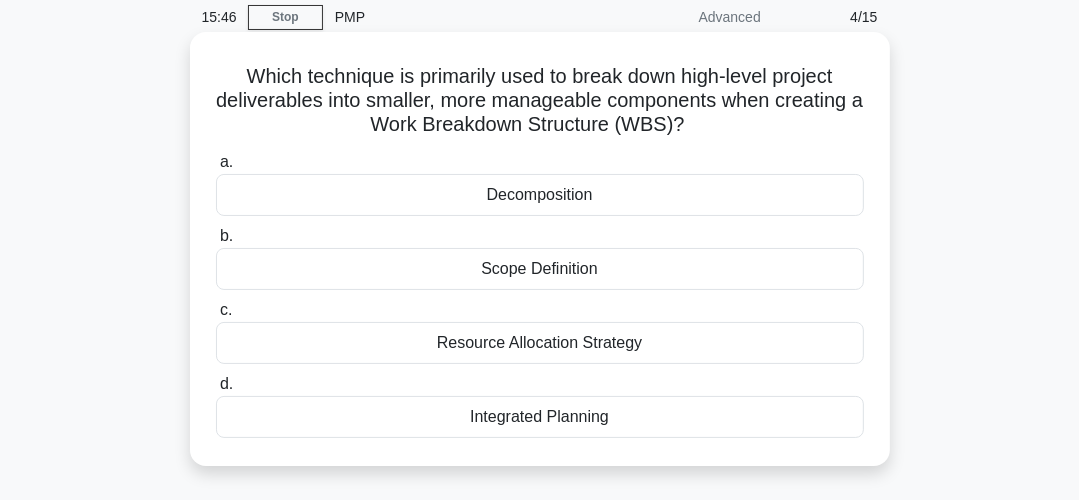 click on "Decomposition" at bounding box center [540, 195] 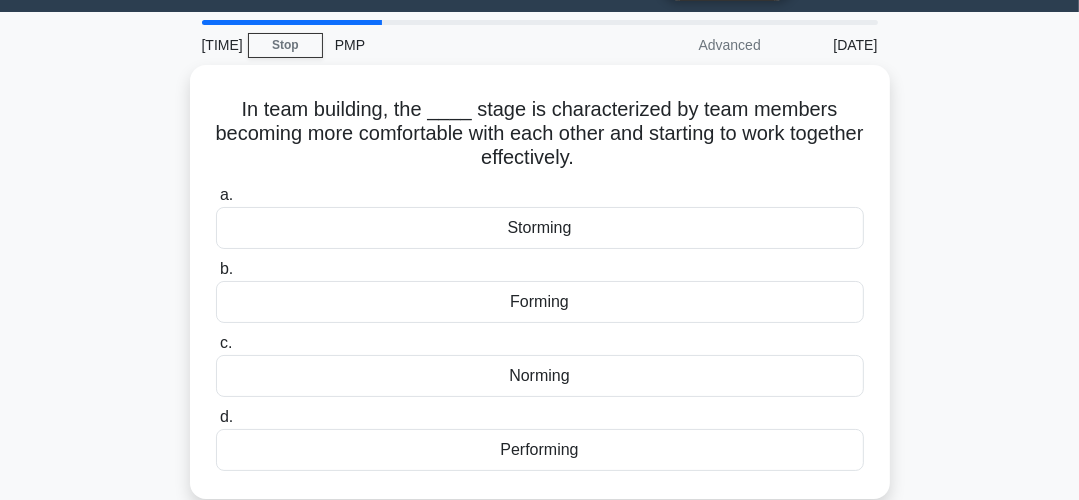 scroll, scrollTop: 80, scrollLeft: 0, axis: vertical 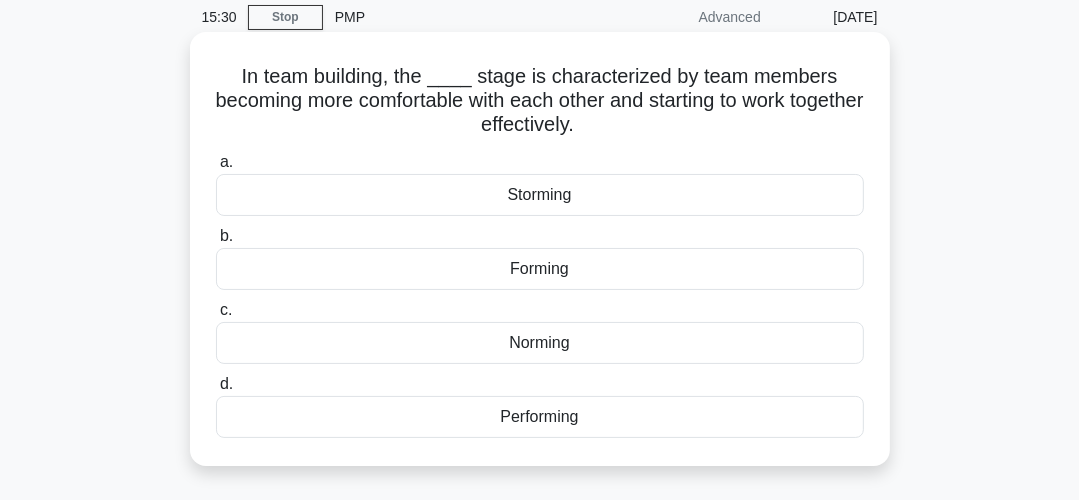 click on "Norming" at bounding box center [540, 343] 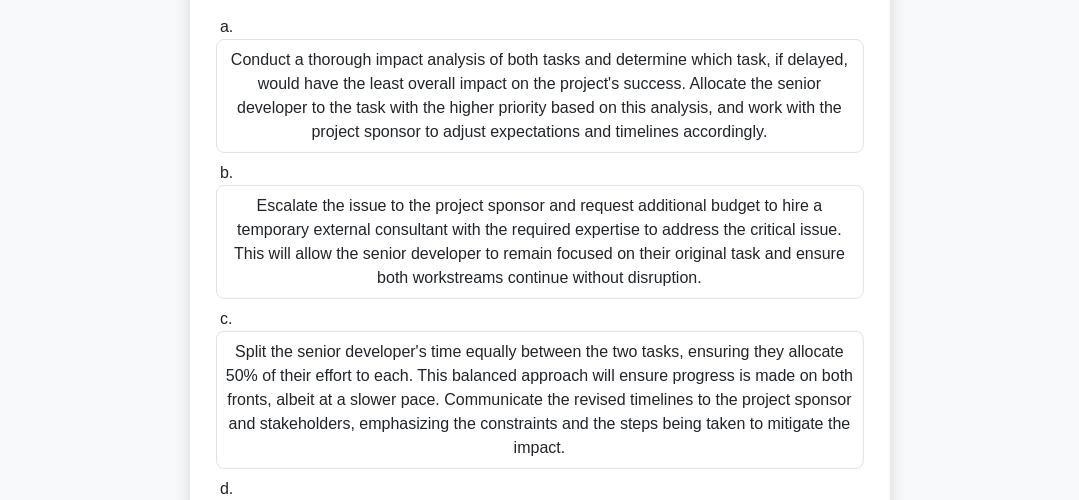 scroll, scrollTop: 451, scrollLeft: 0, axis: vertical 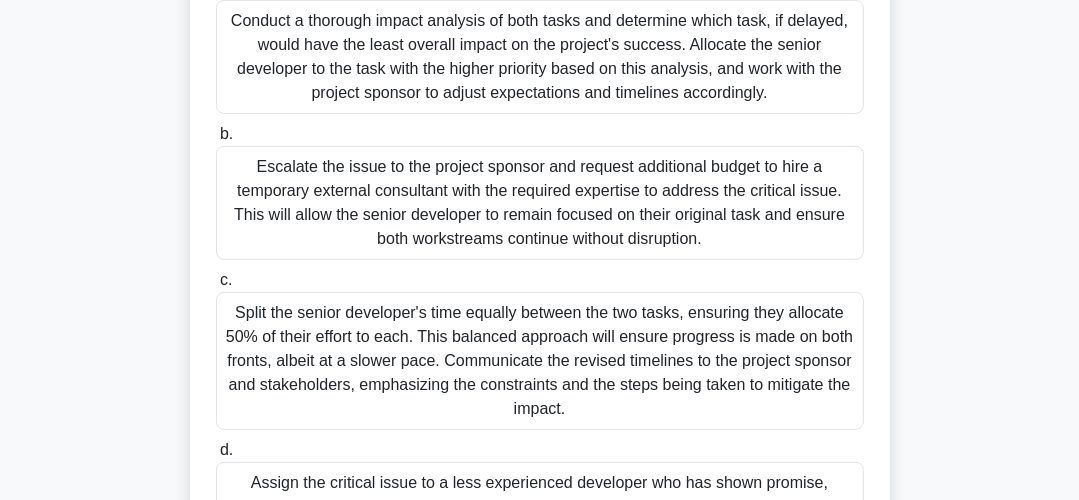drag, startPoint x: 255, startPoint y: 384, endPoint x: 245, endPoint y: 382, distance: 10.198039 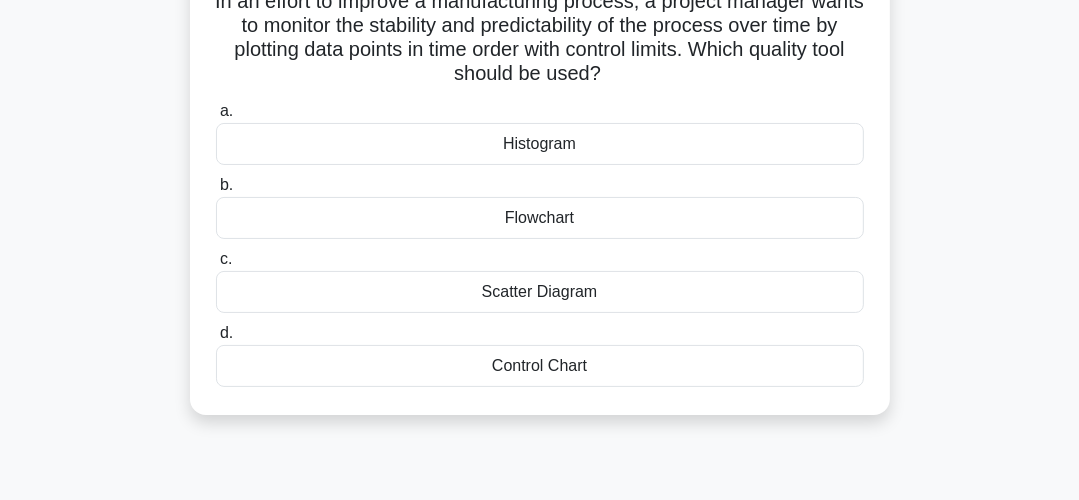 scroll, scrollTop: 80, scrollLeft: 0, axis: vertical 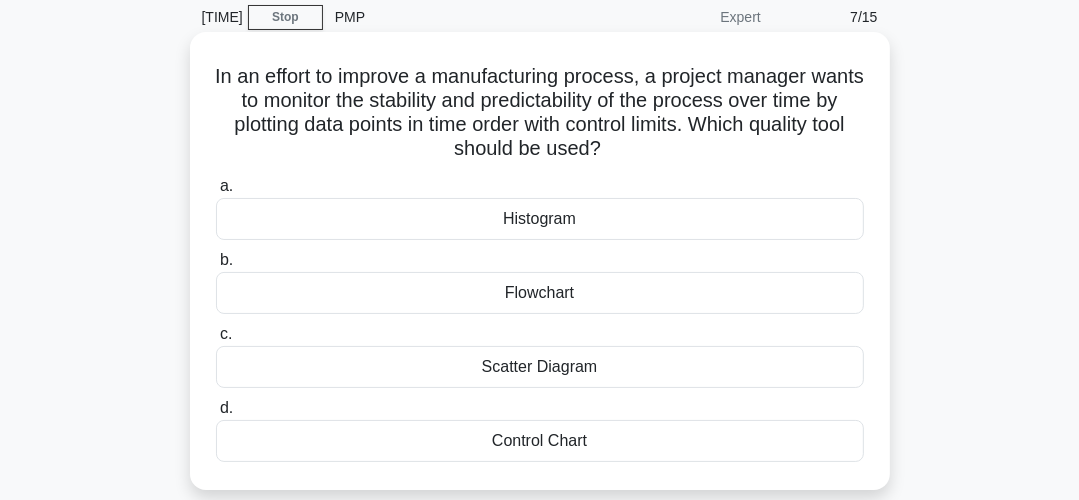 click on "Control Chart" at bounding box center [540, 441] 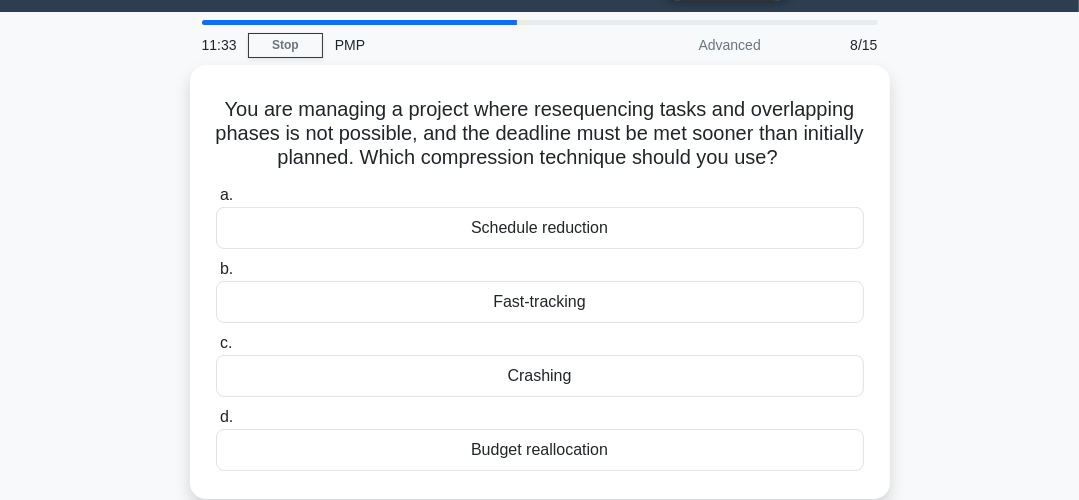 scroll, scrollTop: 80, scrollLeft: 0, axis: vertical 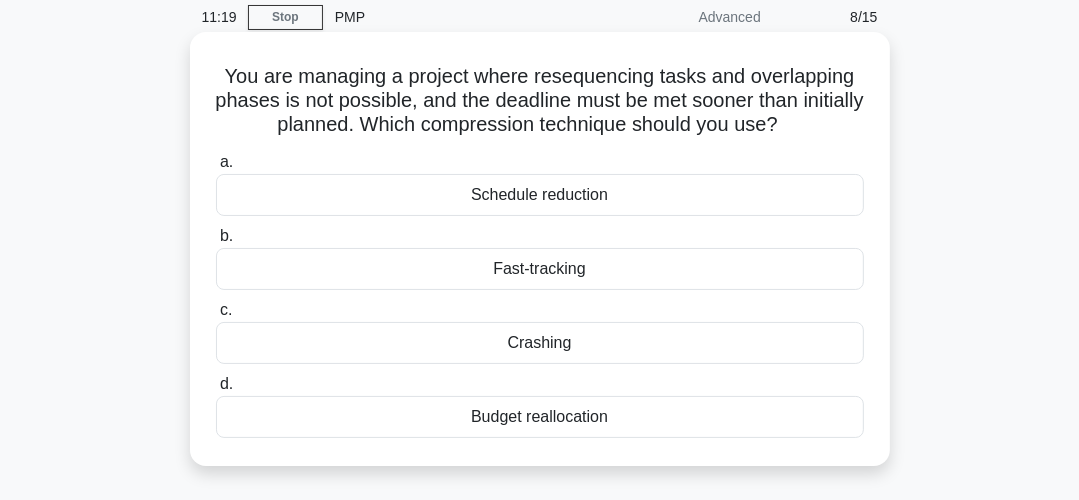click on "Crashing" at bounding box center [540, 343] 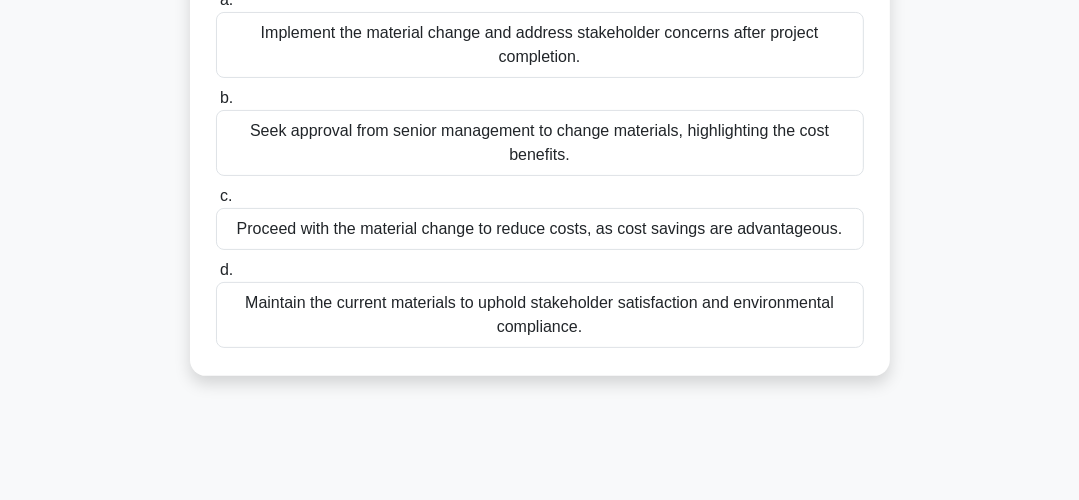scroll, scrollTop: 320, scrollLeft: 0, axis: vertical 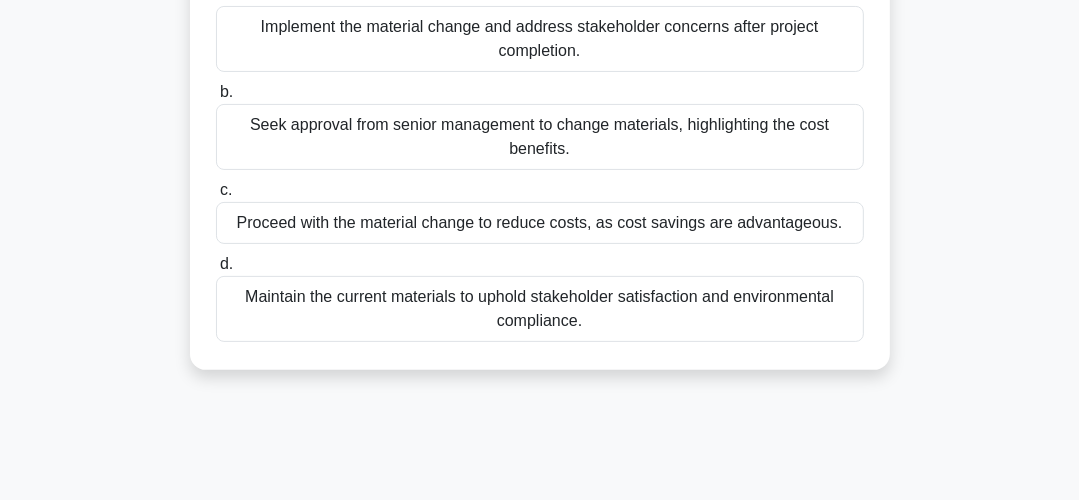 click on "Maintain the current materials to uphold stakeholder satisfaction and environmental compliance." at bounding box center (540, 309) 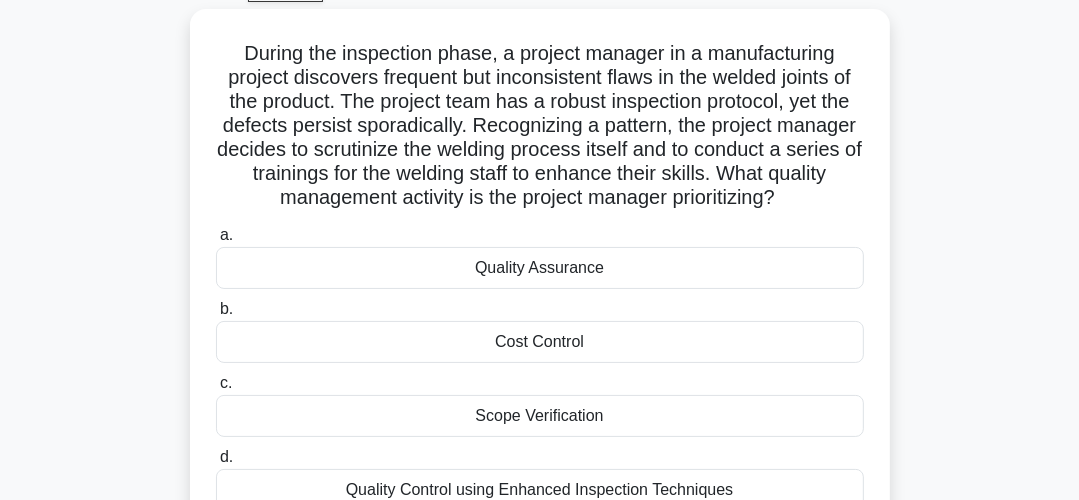 scroll, scrollTop: 80, scrollLeft: 0, axis: vertical 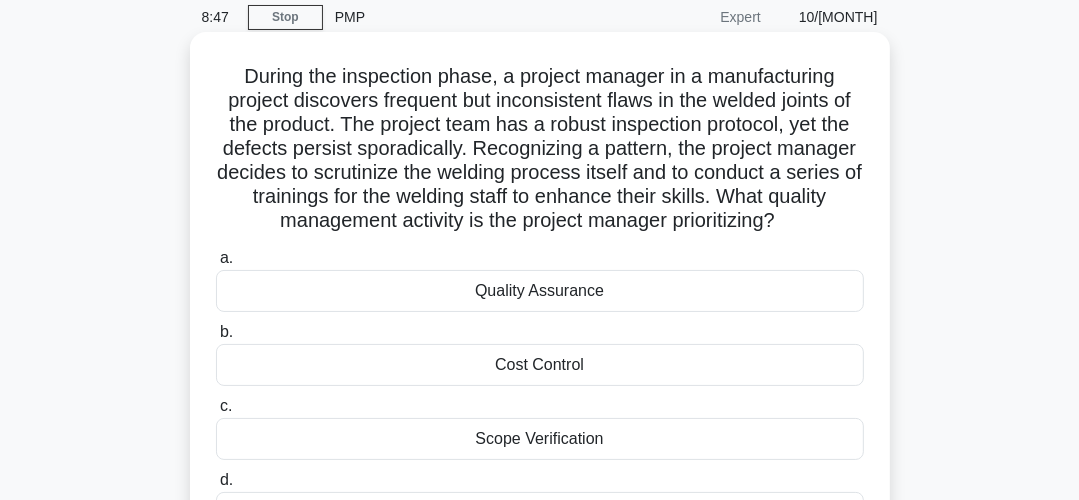click on "During the inspection phase, a project manager in a manufacturing project discovers frequent but inconsistent flaws in the welded joints of the product. The project team has a robust inspection protocol, yet the defects persist sporadically. Recognizing a pattern, the project manager decides to scrutinize the welding process itself and to conduct a series of trainings for the welding staff to enhance their skills. What quality management activity is the project manager prioritizing?
.spinner_0XTQ{transform-origin:center;animation:spinner_y6GP .75s linear infinite}@keyframes spinner_y6GP{100%{transform:rotate(360deg)}}" at bounding box center (540, 149) 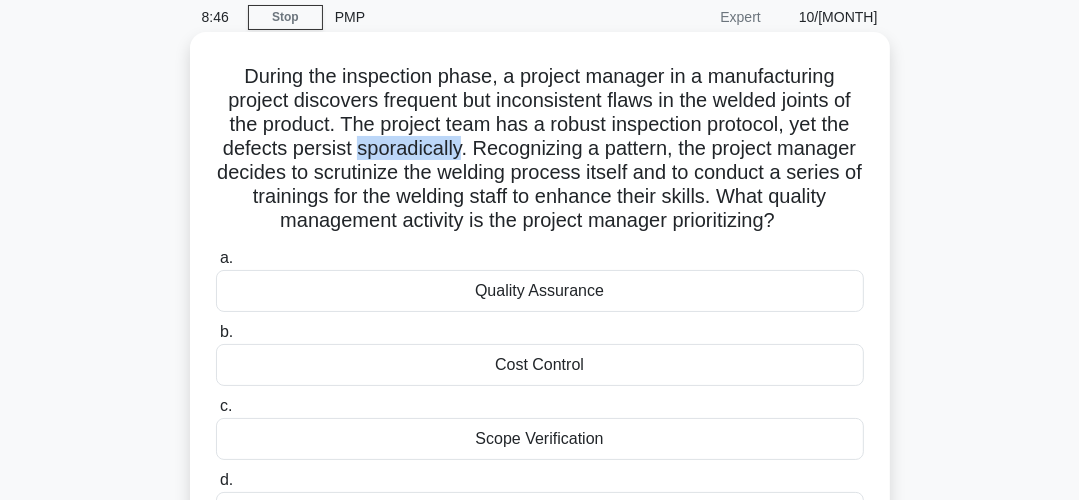 click on "During the inspection phase, a project manager in a manufacturing project discovers frequent but inconsistent flaws in the welded joints of the product. The project team has a robust inspection protocol, yet the defects persist sporadically. Recognizing a pattern, the project manager decides to scrutinize the welding process itself and to conduct a series of trainings for the welding staff to enhance their skills. What quality management activity is the project manager prioritizing?
.spinner_0XTQ{transform-origin:center;animation:spinner_y6GP .75s linear infinite}@keyframes spinner_y6GP{100%{transform:rotate(360deg)}}" at bounding box center [540, 149] 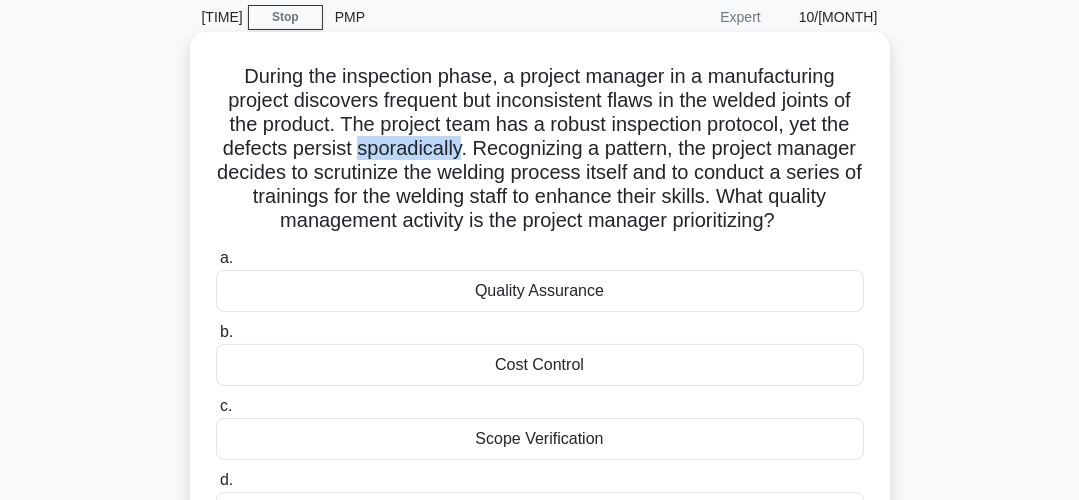 copy on "sporadically" 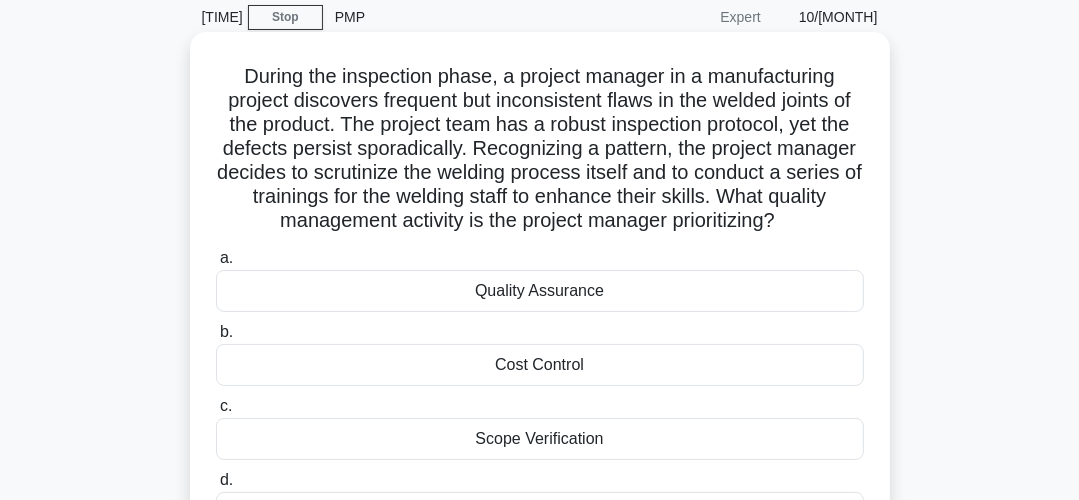click on "During the inspection phase, a project manager in a manufacturing project discovers frequent but inconsistent flaws in the welded joints of the product. The project team has a robust inspection protocol, yet the defects persist sporadically. Recognizing a pattern, the project manager decides to scrutinize the welding process itself and to conduct a series of trainings for the welding staff to enhance their skills. What quality management activity is the project manager prioritizing?
.spinner_0XTQ{transform-origin:center;animation:spinner_y6GP .75s linear infinite}@keyframes spinner_y6GP{100%{transform:rotate(360deg)}}" at bounding box center (540, 149) 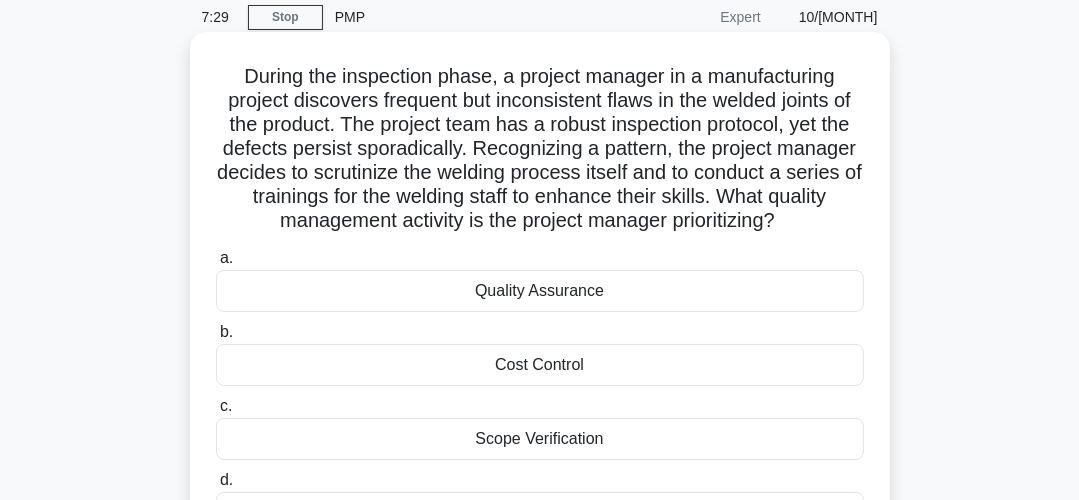 click on "During the inspection phase, a project manager in a manufacturing project discovers frequent but inconsistent flaws in the welded joints of the product. The project team has a robust inspection protocol, yet the defects persist sporadically. Recognizing a pattern, the project manager decides to scrutinize the welding process itself and to conduct a series of trainings for the welding staff to enhance their skills. What quality management activity is the project manager prioritizing?
.spinner_0XTQ{transform-origin:center;animation:spinner_y6GP .75s linear infinite}@keyframes spinner_y6GP{100%{transform:rotate(360deg)}}" at bounding box center [540, 149] 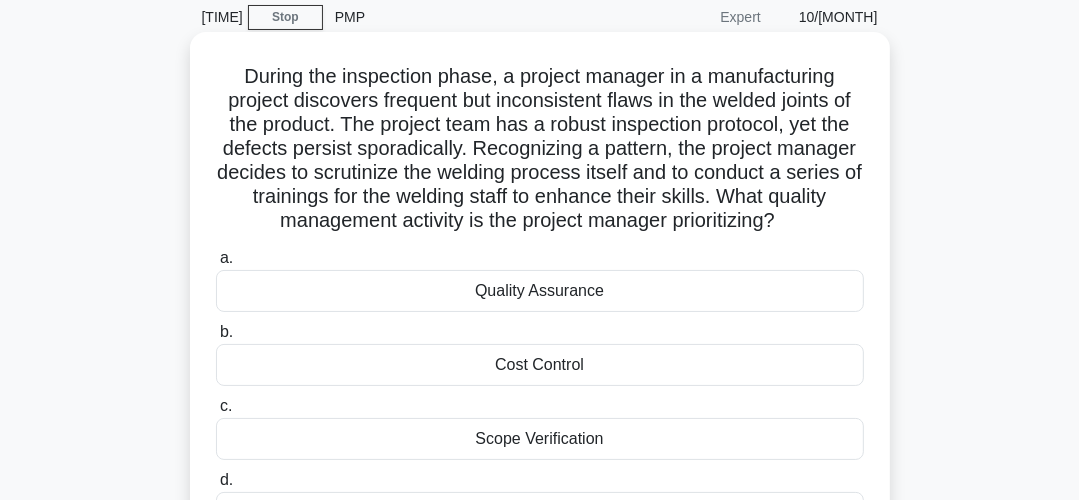 click on "During the inspection phase, a project manager in a manufacturing project discovers frequent but inconsistent flaws in the welded joints of the product. The project team has a robust inspection protocol, yet the defects persist sporadically. Recognizing a pattern, the project manager decides to scrutinize the welding process itself and to conduct a series of trainings for the welding staff to enhance their skills. What quality management activity is the project manager prioritizing?
.spinner_0XTQ{transform-origin:center;animation:spinner_y6GP .75s linear infinite}@keyframes spinner_y6GP{100%{transform:rotate(360deg)}}" at bounding box center (540, 149) 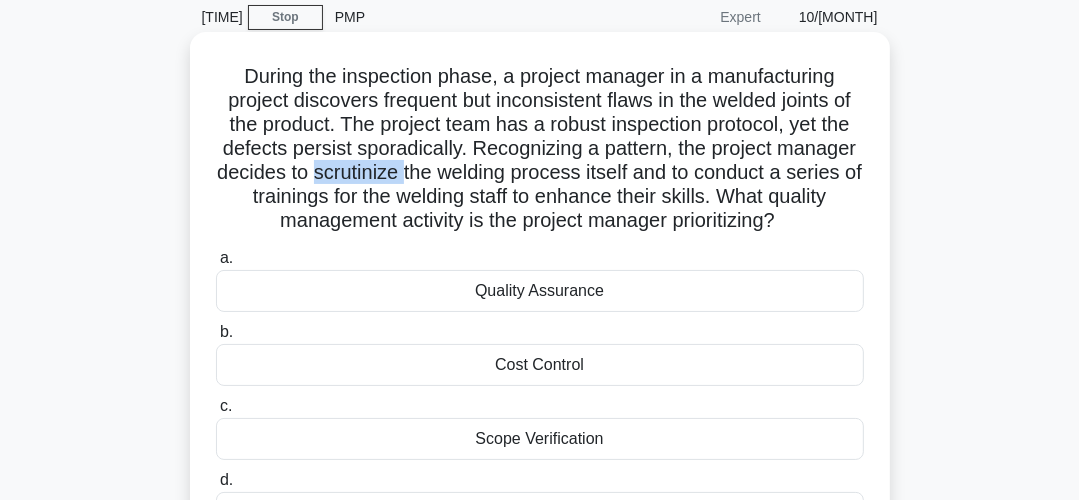 copy on "scrutinize" 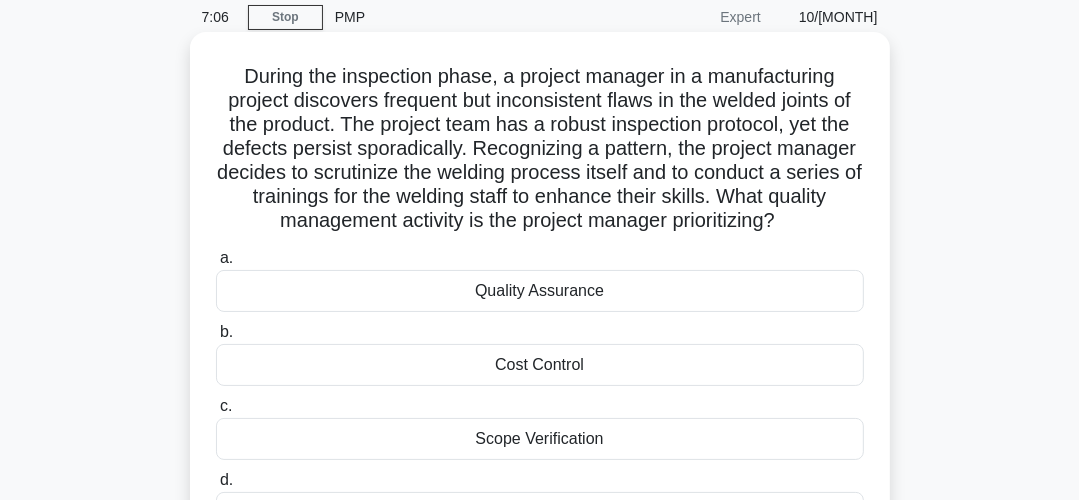 click on "During the inspection phase, a project manager in a manufacturing project discovers frequent but inconsistent flaws in the welded joints of the product. The project team has a robust inspection protocol, yet the defects persist sporadically. Recognizing a pattern, the project manager decides to scrutinize the welding process itself and to conduct a series of trainings for the welding staff to enhance their skills. What quality management activity is the project manager prioritizing?
.spinner_0XTQ{transform-origin:center;animation:spinner_y6GP .75s linear infinite}@keyframes spinner_y6GP{100%{transform:rotate(360deg)}}" at bounding box center [540, 149] 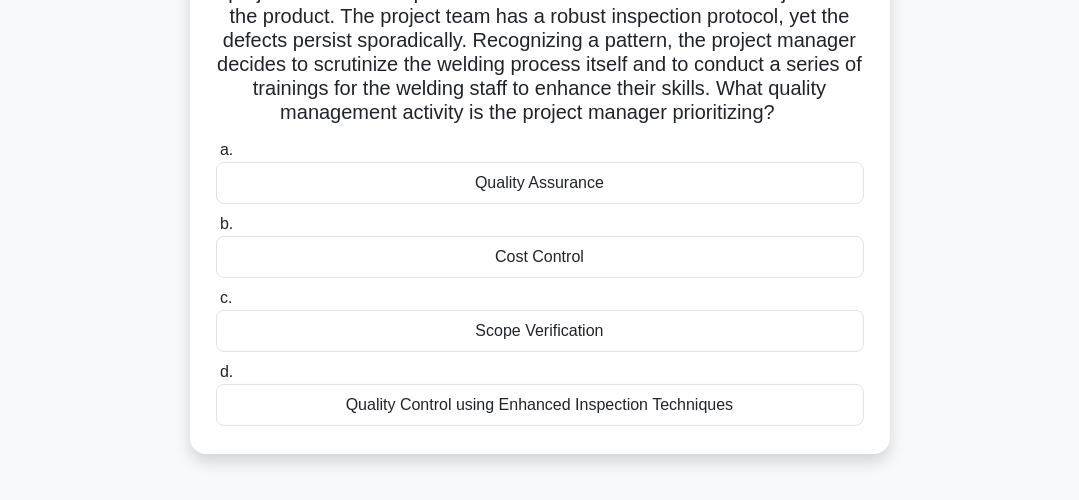 scroll, scrollTop: 160, scrollLeft: 0, axis: vertical 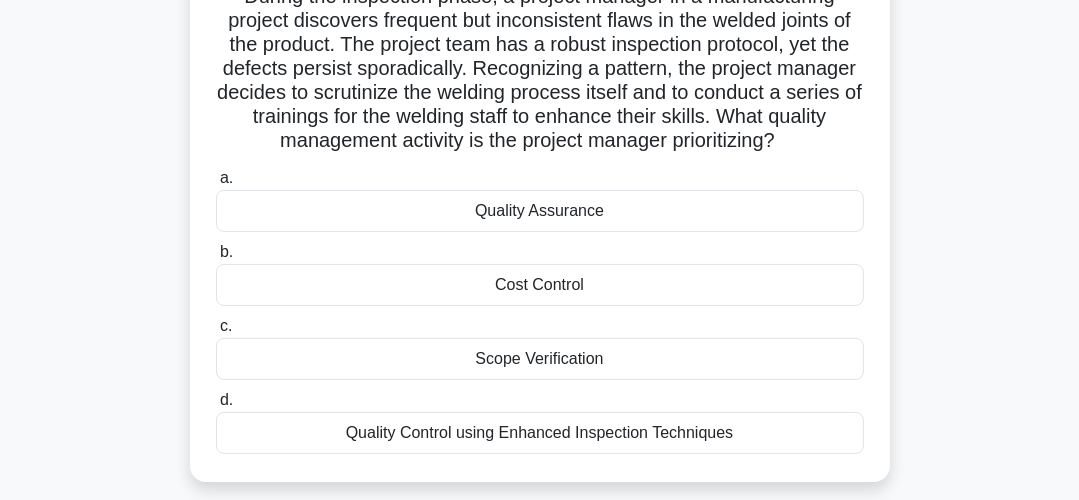 click on "Quality Assurance" at bounding box center (540, 211) 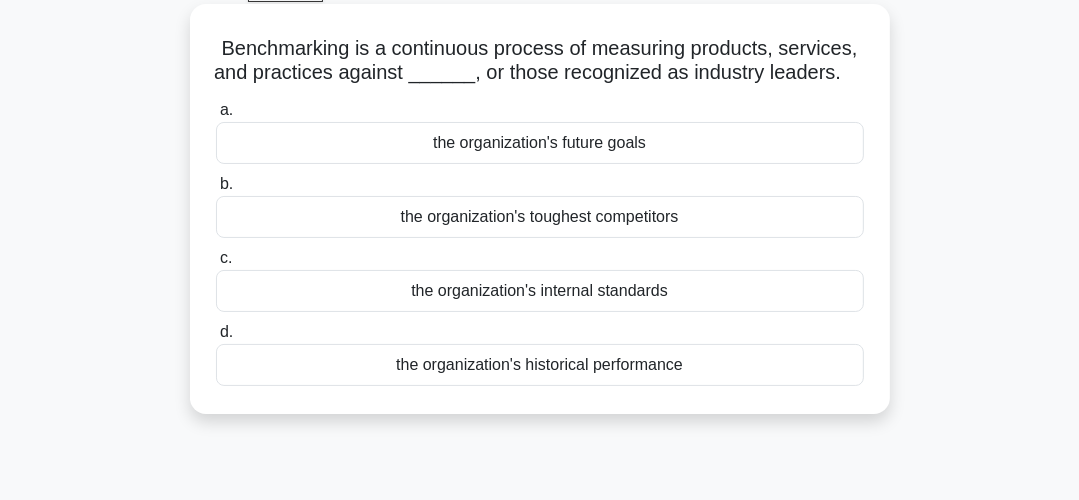 scroll, scrollTop: 80, scrollLeft: 0, axis: vertical 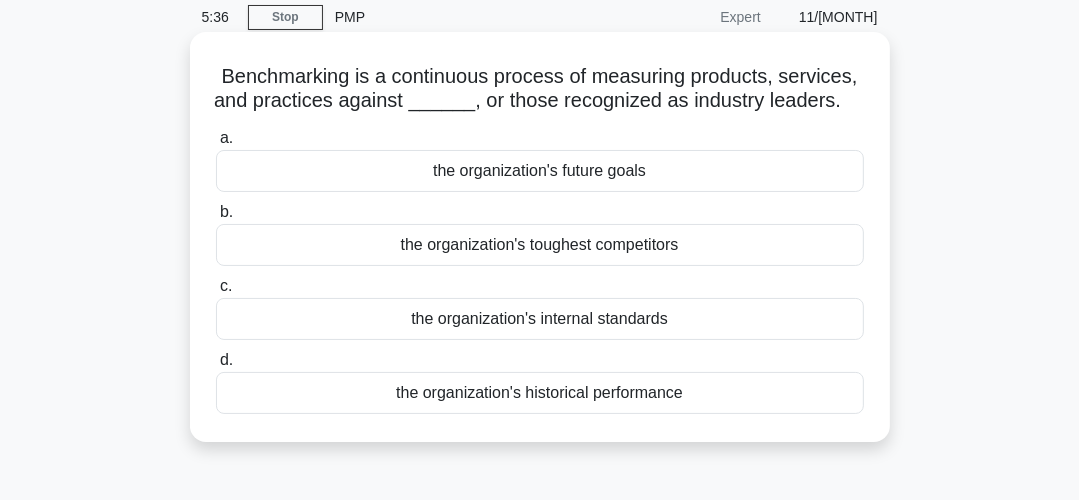 click on "the organization's toughest competitors" at bounding box center (540, 245) 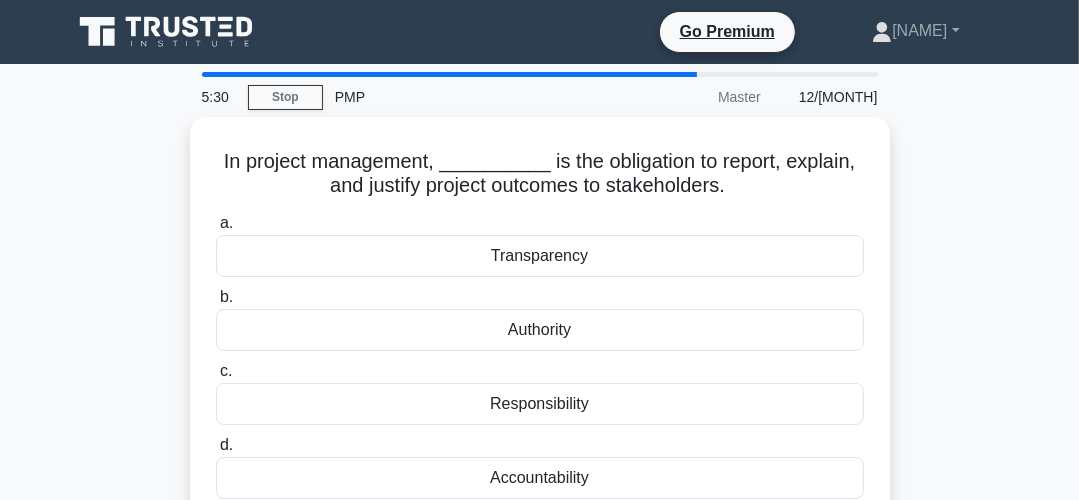 scroll, scrollTop: 80, scrollLeft: 0, axis: vertical 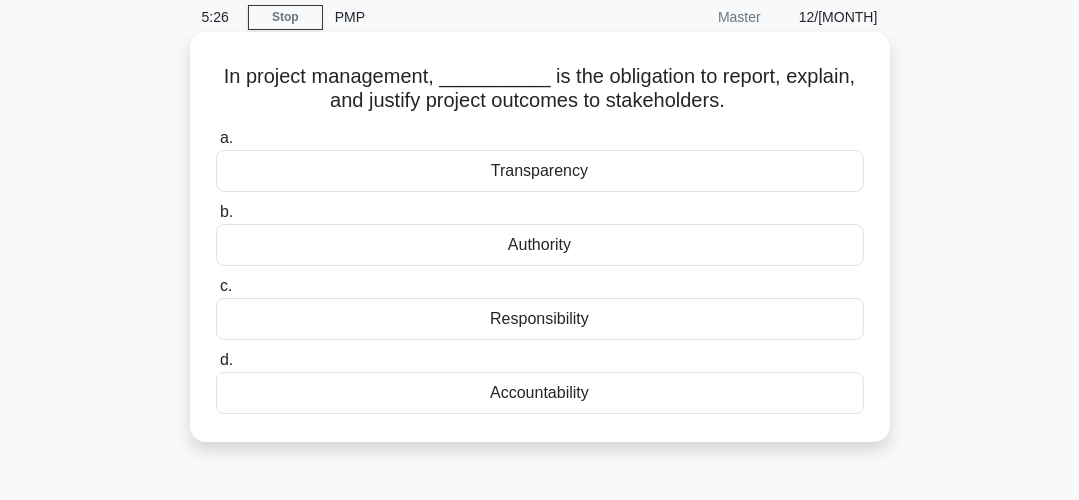 click on "Transparency" at bounding box center [540, 171] 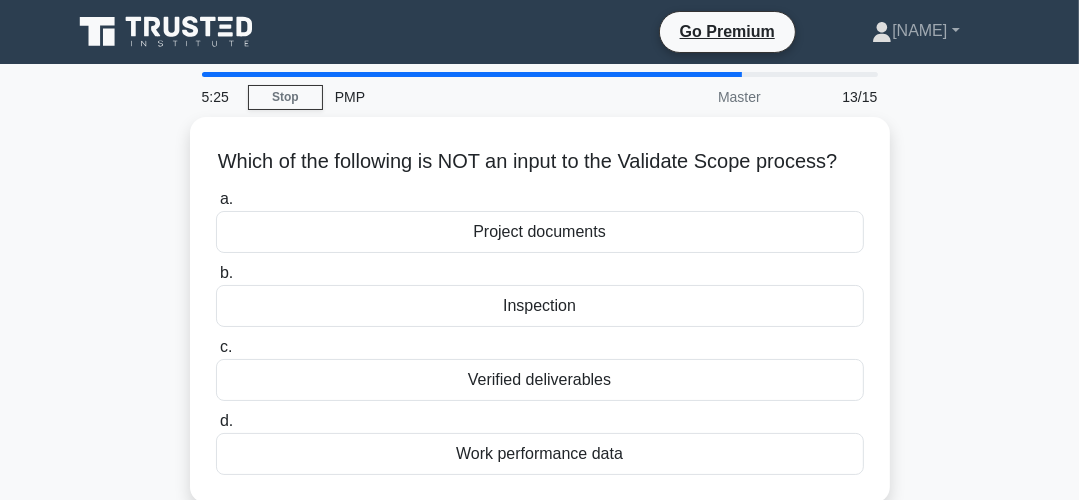 scroll, scrollTop: 80, scrollLeft: 0, axis: vertical 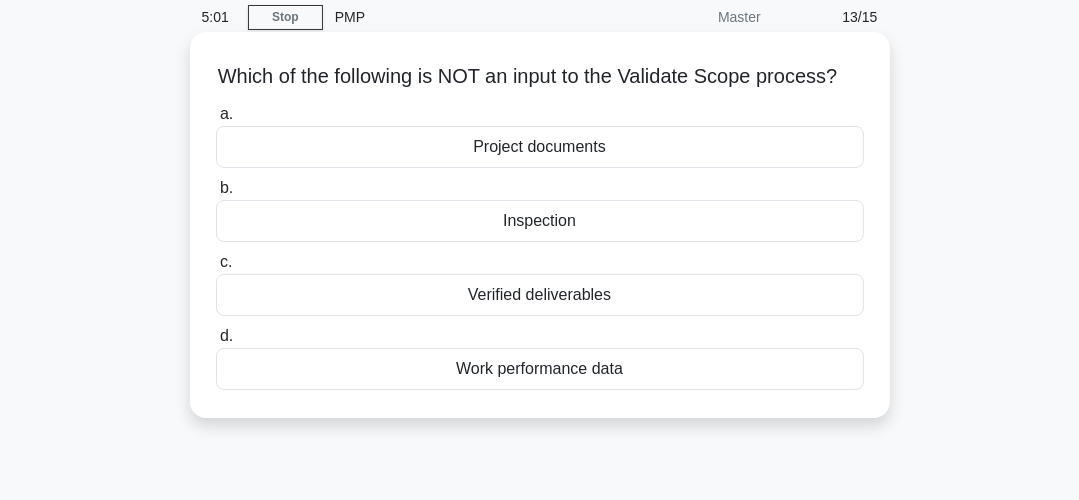 click on "Project documents" at bounding box center (540, 147) 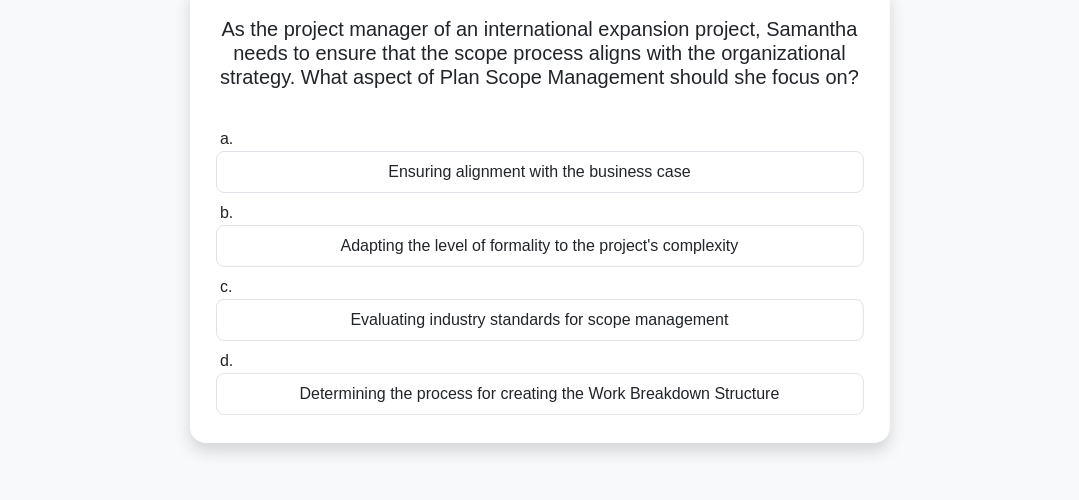 scroll, scrollTop: 160, scrollLeft: 0, axis: vertical 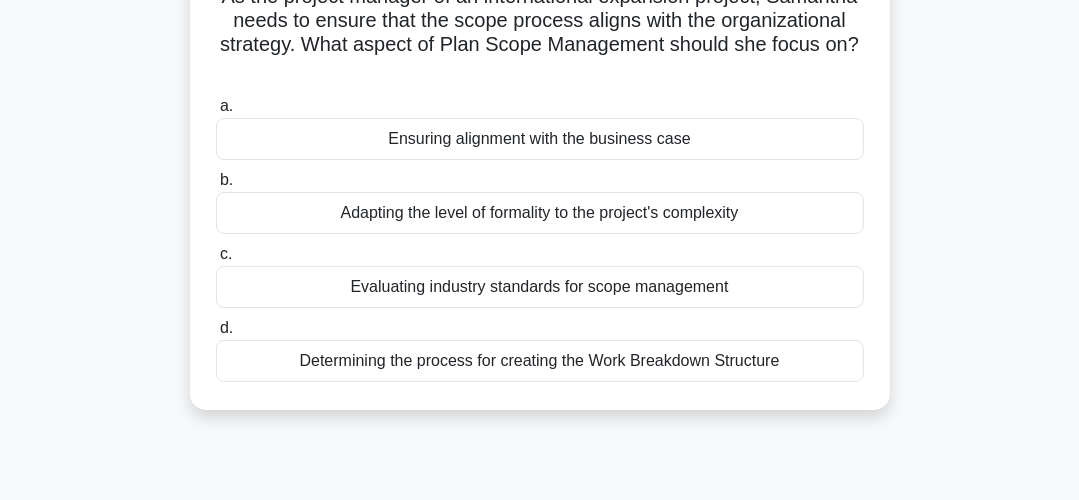 click on "Ensuring alignment with the business case" at bounding box center [540, 139] 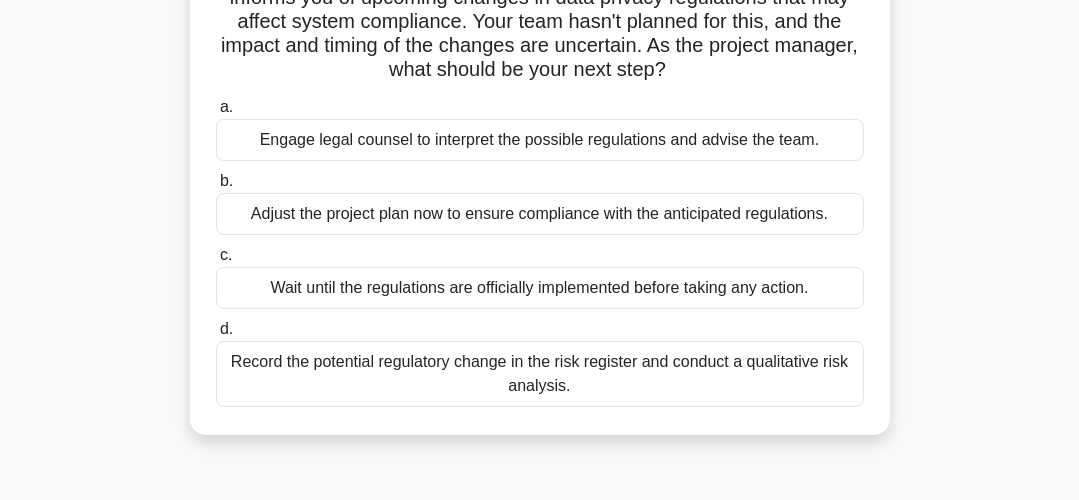 scroll, scrollTop: 160, scrollLeft: 0, axis: vertical 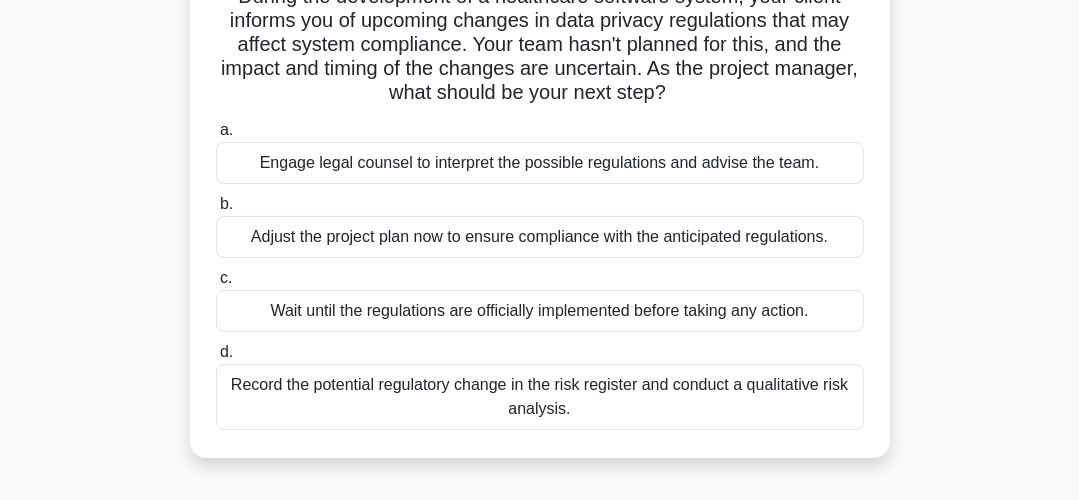 click on "Engage legal counsel to interpret the possible regulations and advise the team." at bounding box center (540, 163) 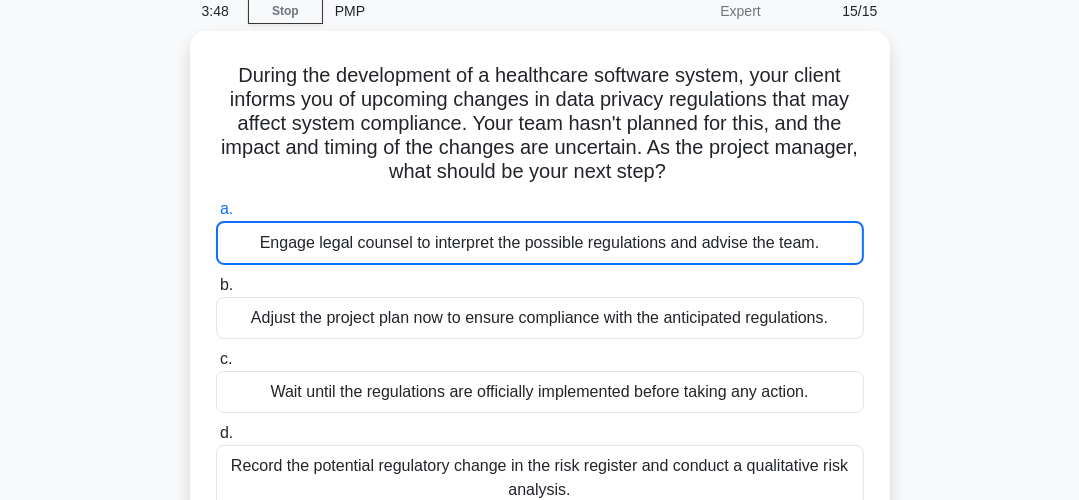 scroll, scrollTop: 0, scrollLeft: 0, axis: both 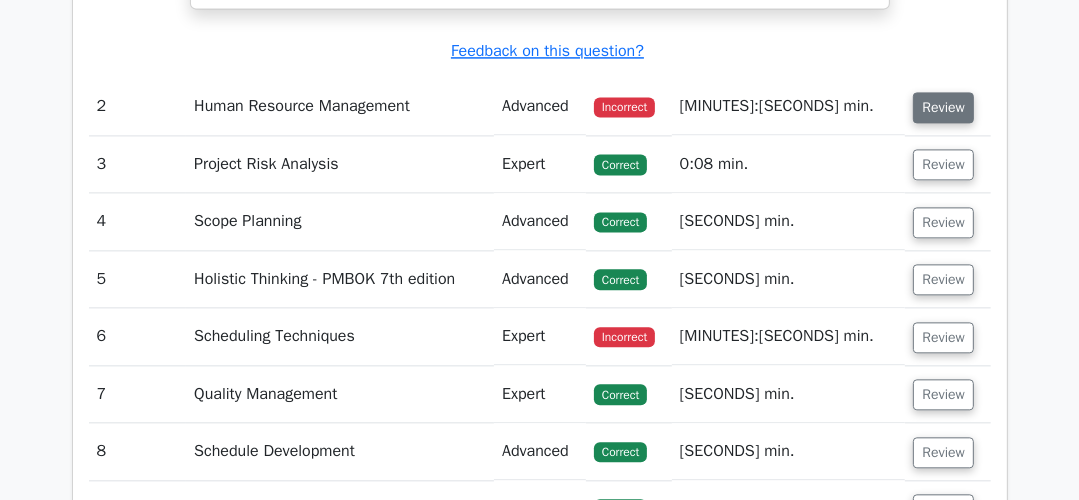 click on "Review" at bounding box center (943, 107) 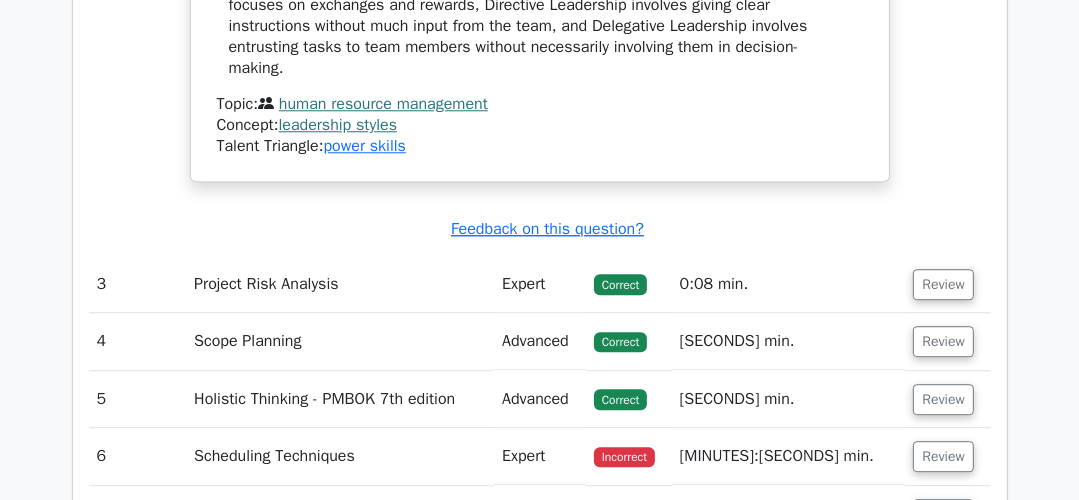 scroll, scrollTop: 4000, scrollLeft: 0, axis: vertical 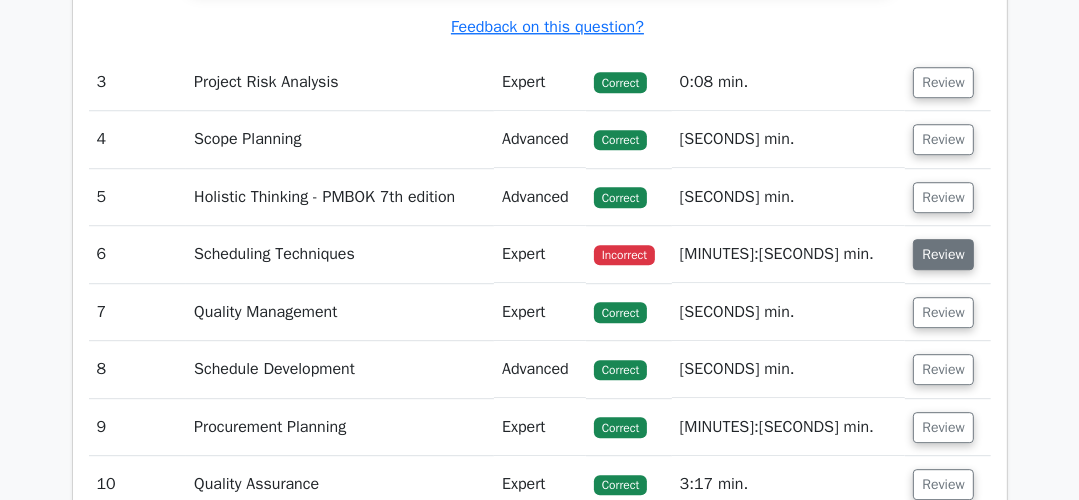 click on "Review" at bounding box center [943, 254] 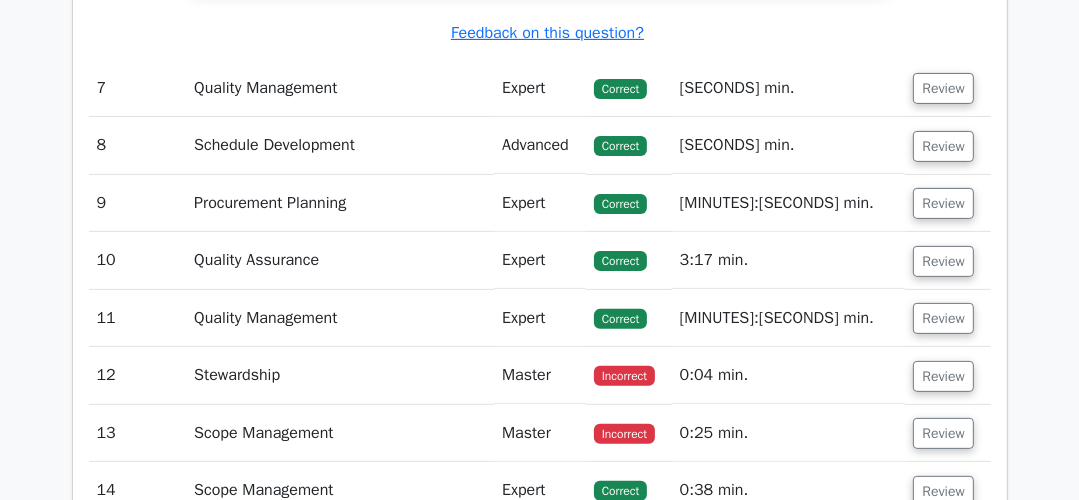 scroll, scrollTop: 5920, scrollLeft: 0, axis: vertical 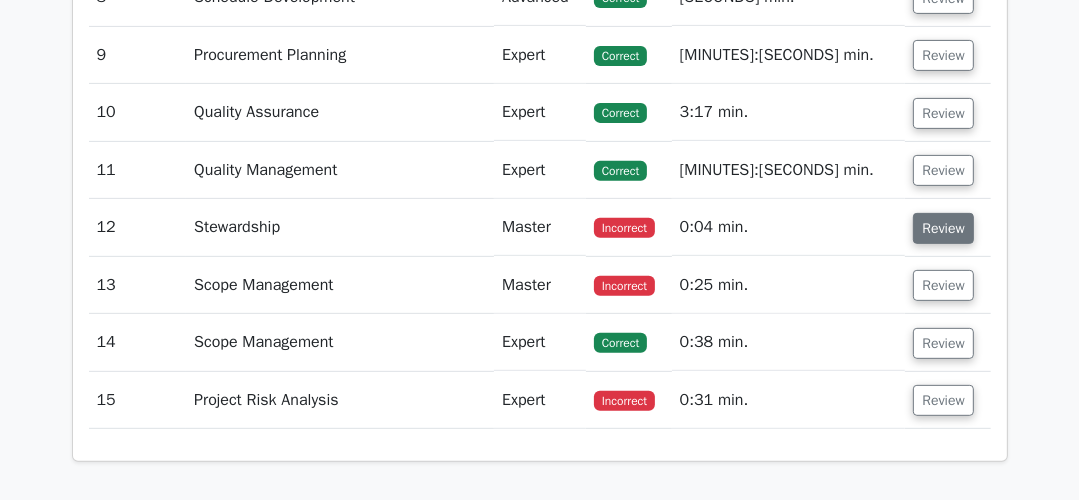 click on "Review" at bounding box center (943, 228) 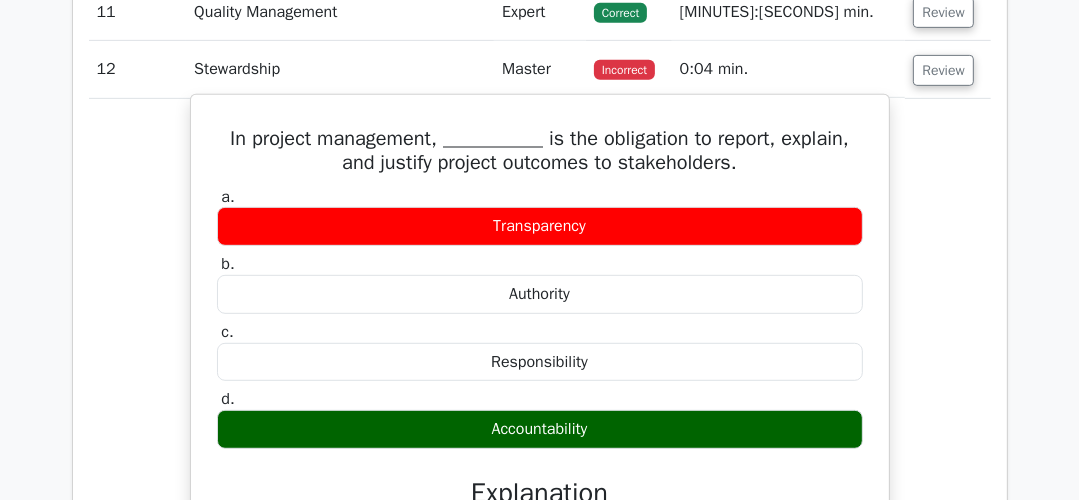 scroll, scrollTop: 6080, scrollLeft: 0, axis: vertical 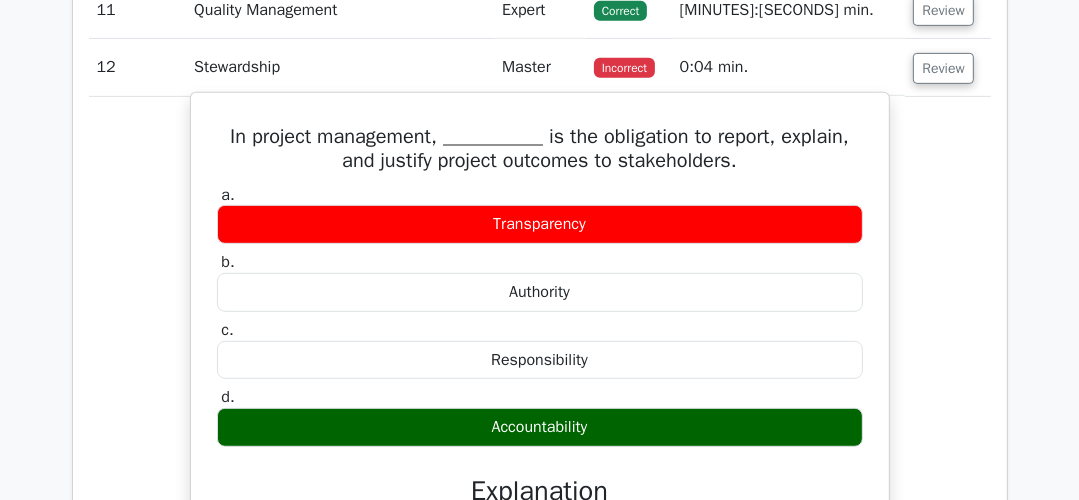 drag, startPoint x: 216, startPoint y: 119, endPoint x: 624, endPoint y: 411, distance: 501.72504 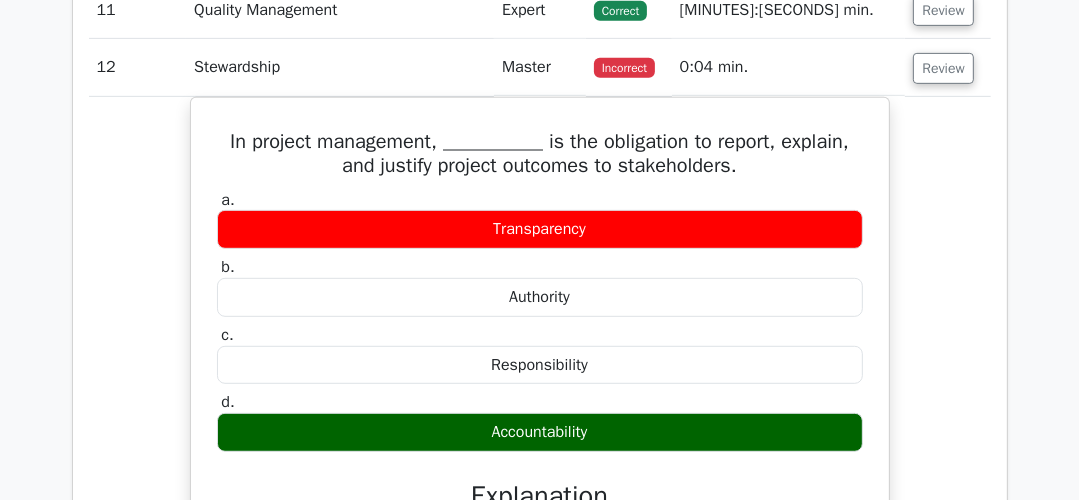 click on "In project management, __________ is the obligation to report, explain, and justify project outcomes to stakeholders.
a.
Transparency
b.
c. d." at bounding box center [540, 626] 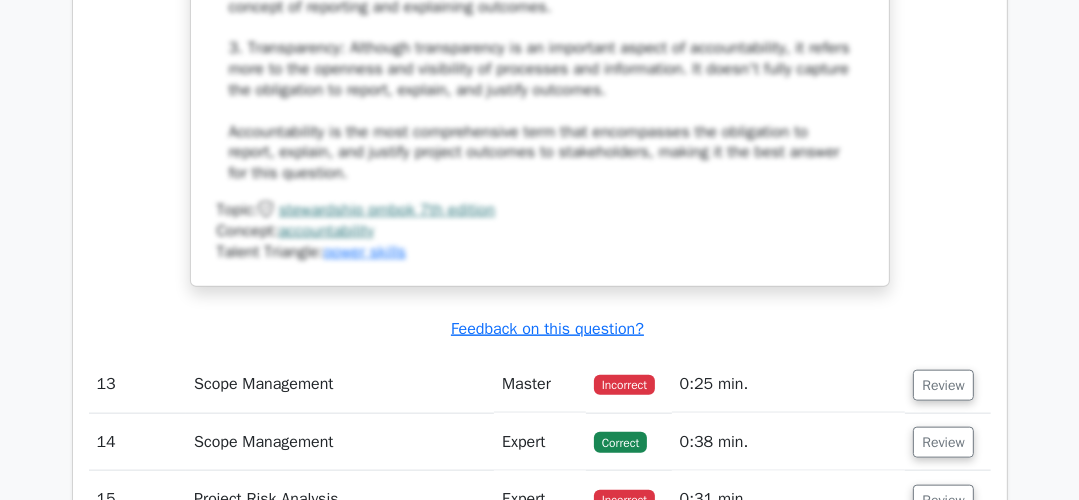 scroll, scrollTop: 7120, scrollLeft: 0, axis: vertical 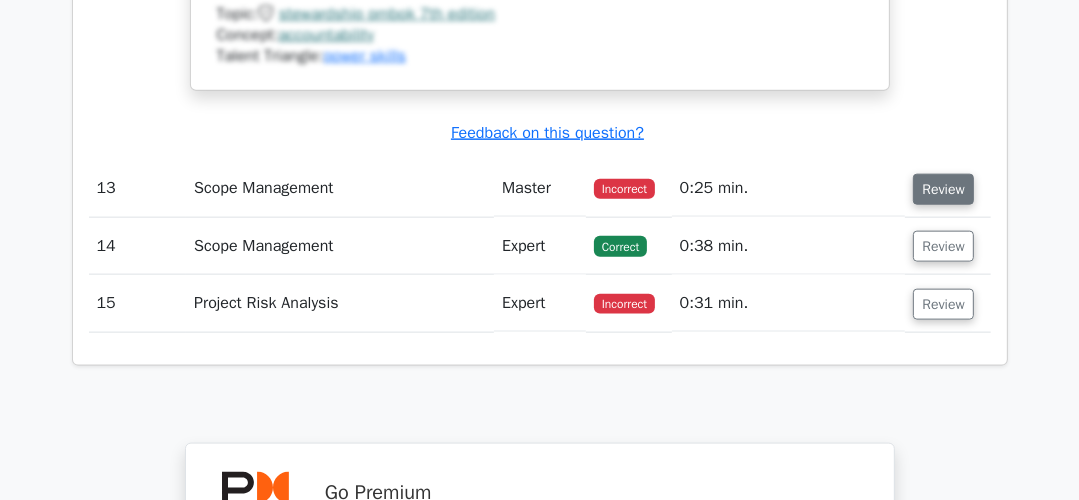 click on "Review" at bounding box center [943, 189] 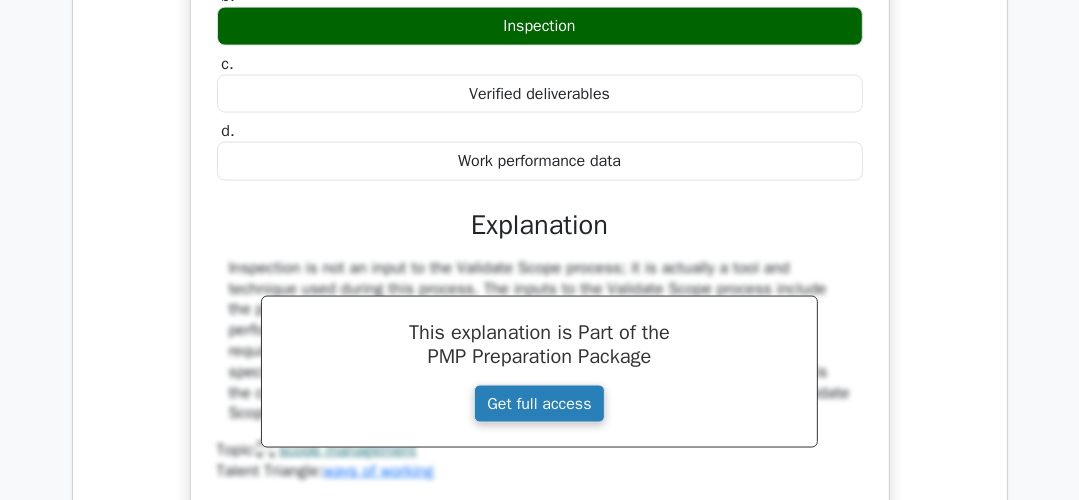 scroll, scrollTop: 7600, scrollLeft: 0, axis: vertical 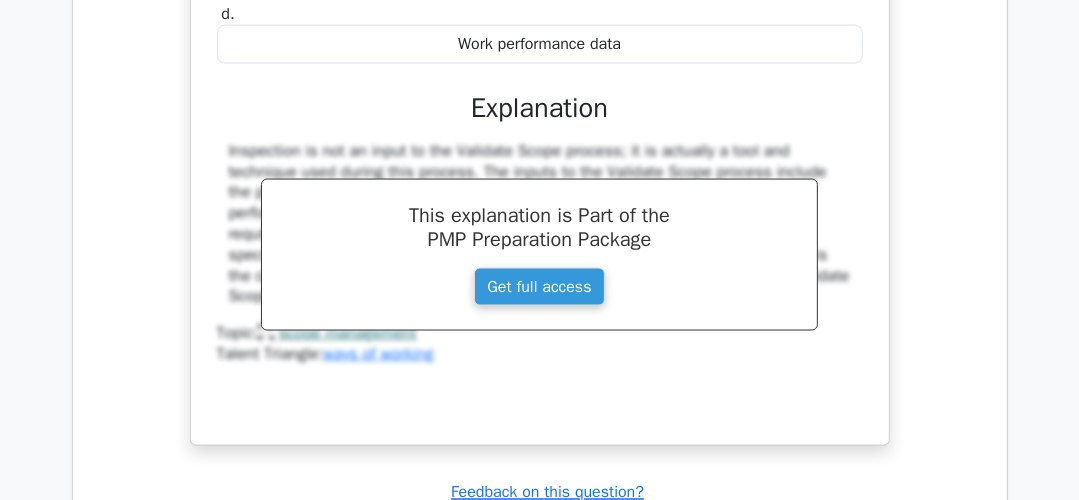 drag, startPoint x: 204, startPoint y: 138, endPoint x: 864, endPoint y: 281, distance: 675.314 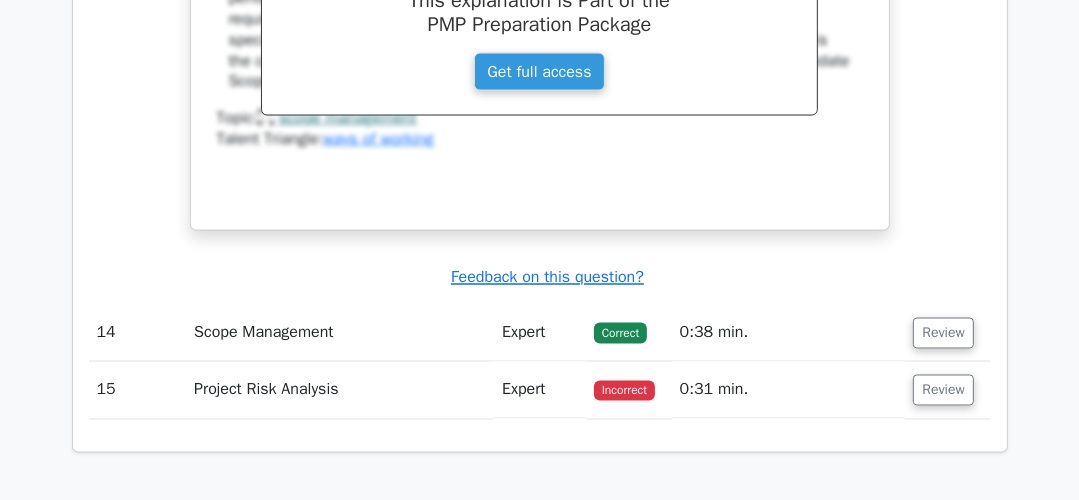 scroll, scrollTop: 8000, scrollLeft: 0, axis: vertical 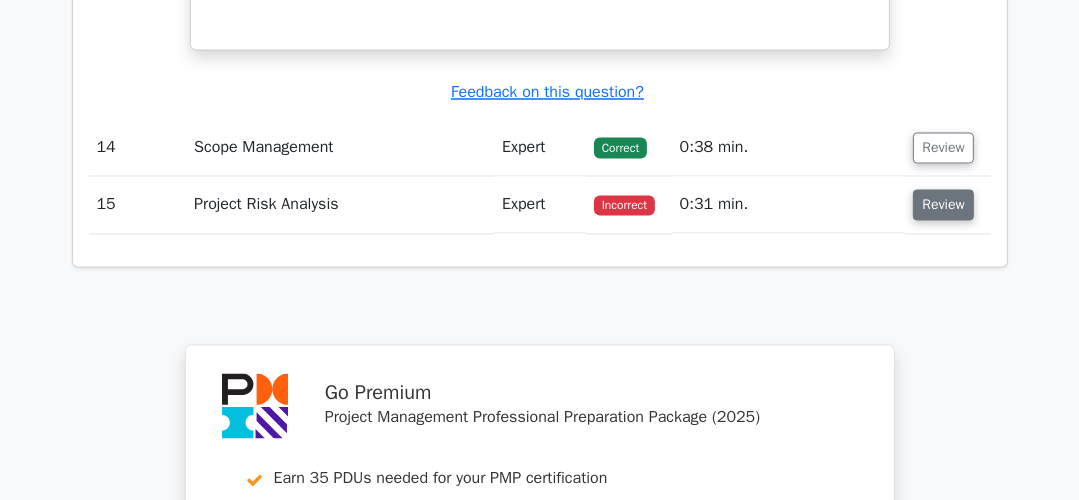 click on "Review" at bounding box center [943, 205] 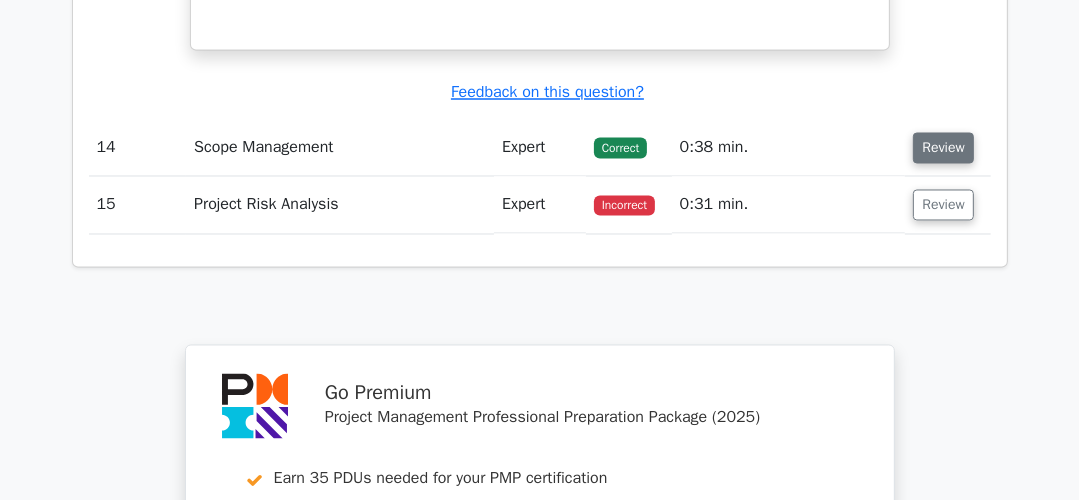 click on "Review" at bounding box center (943, 148) 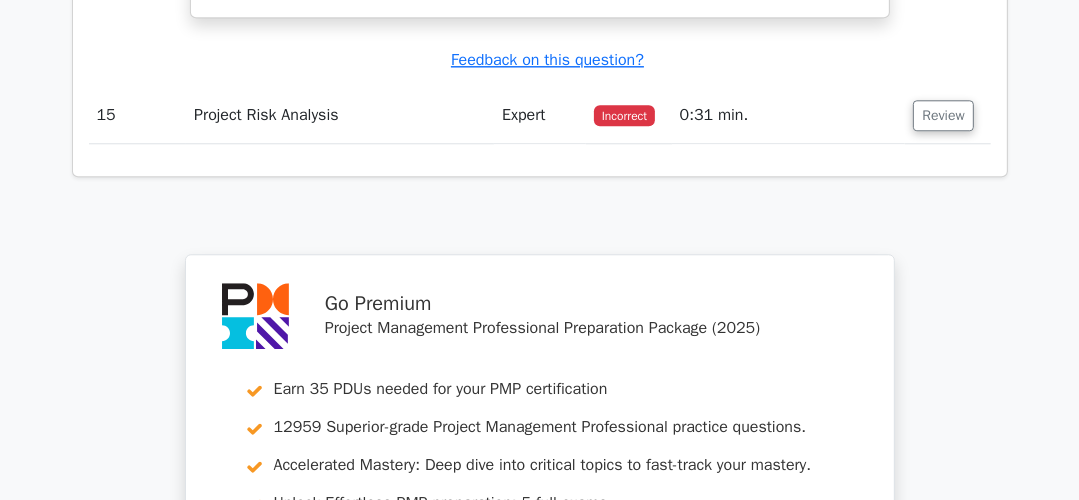 scroll, scrollTop: 9040, scrollLeft: 0, axis: vertical 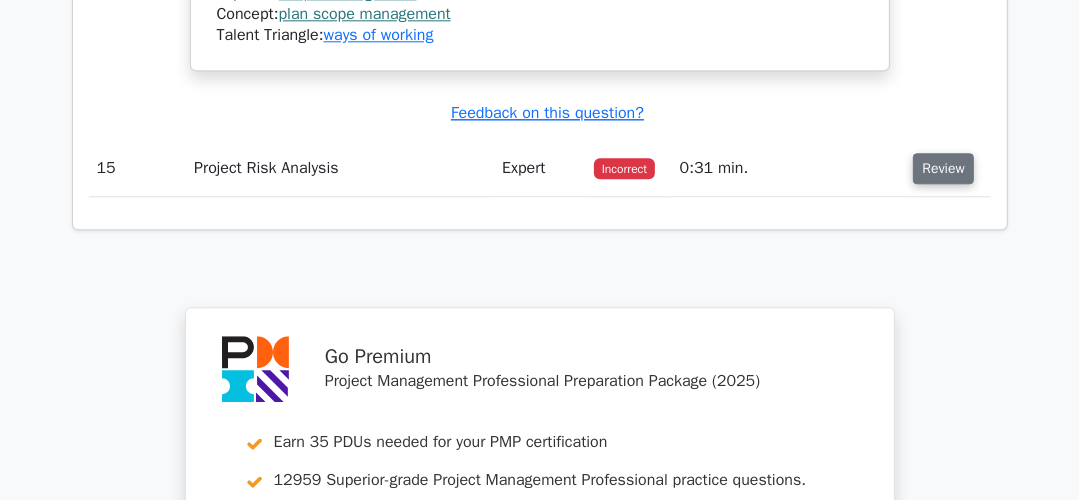click on "Review" at bounding box center (943, 168) 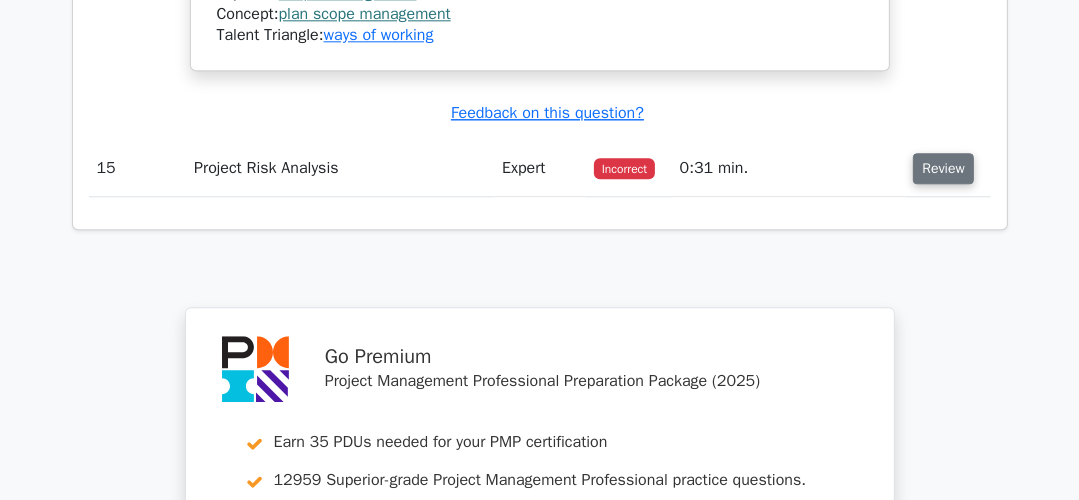 click on "Review" at bounding box center [943, 168] 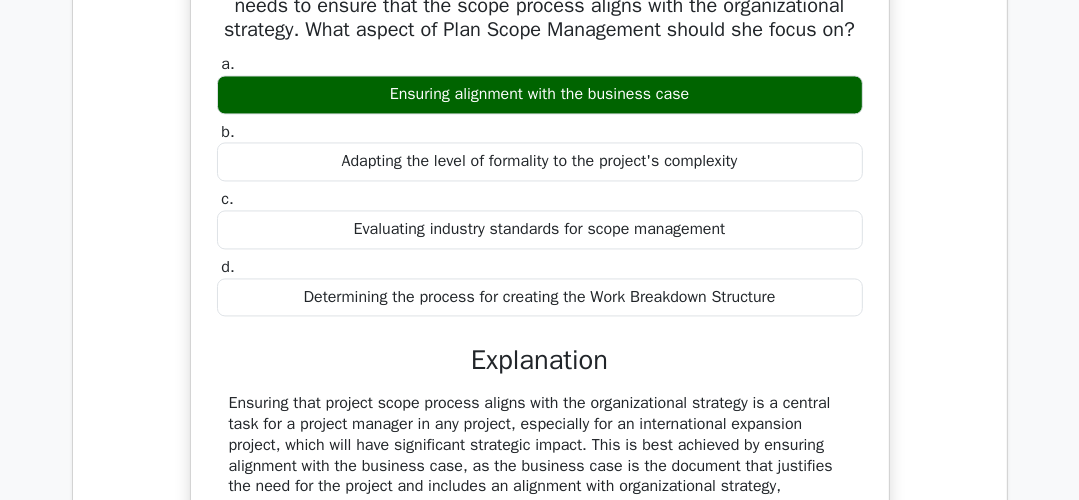 scroll, scrollTop: 7840, scrollLeft: 0, axis: vertical 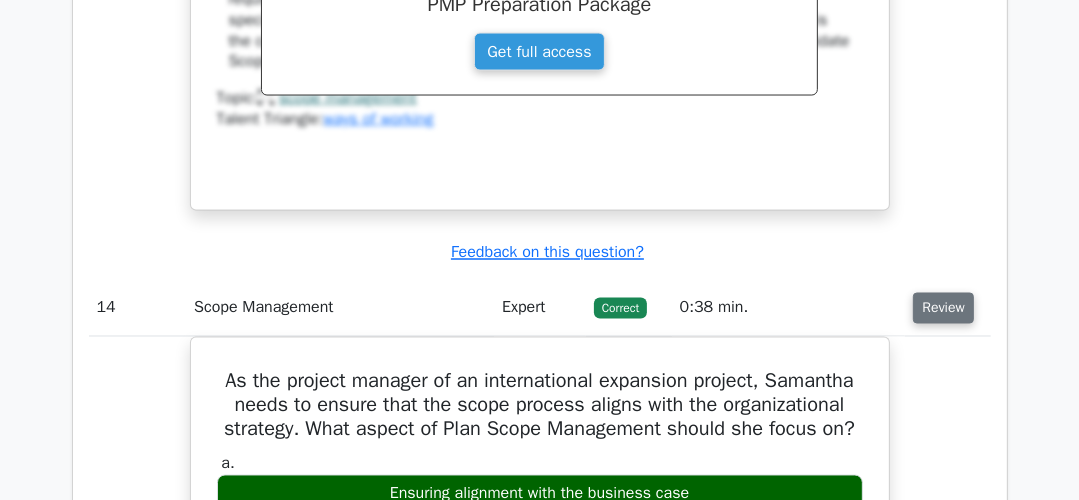 click on "Review" at bounding box center [943, 308] 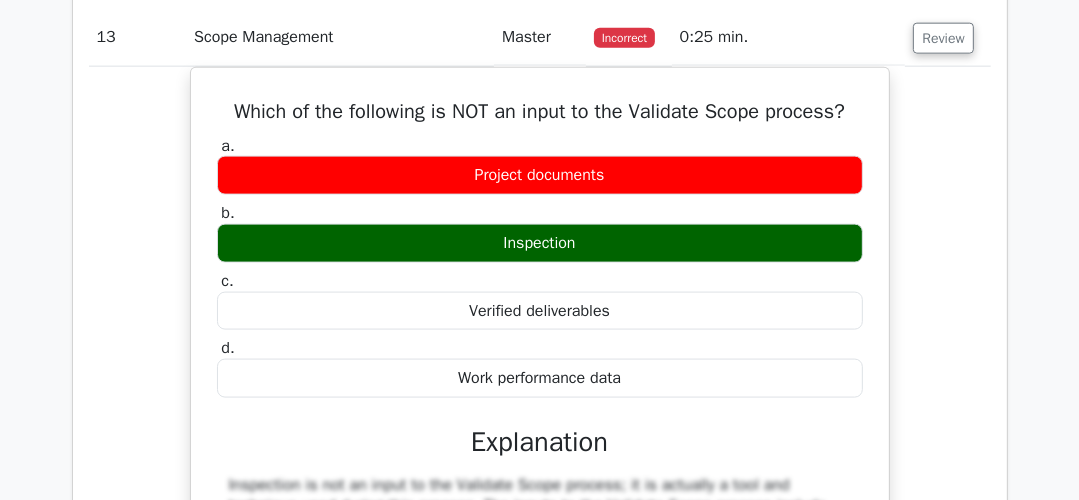 scroll, scrollTop: 7040, scrollLeft: 0, axis: vertical 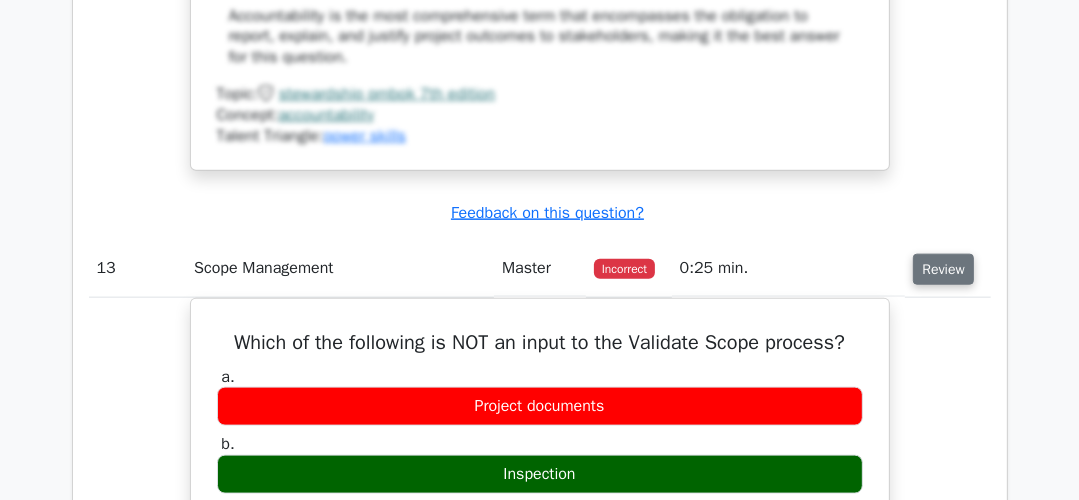 click on "Review" at bounding box center [943, 269] 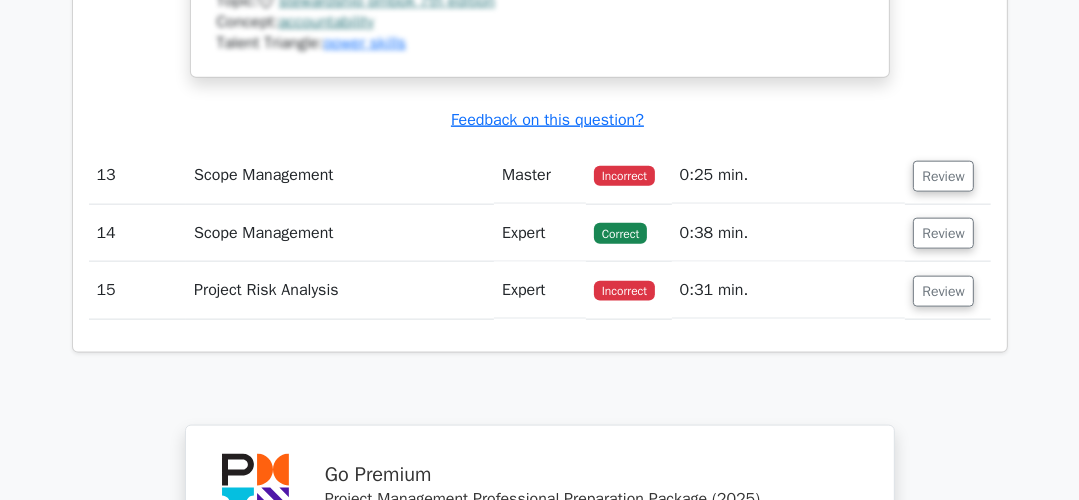 scroll, scrollTop: 7360, scrollLeft: 0, axis: vertical 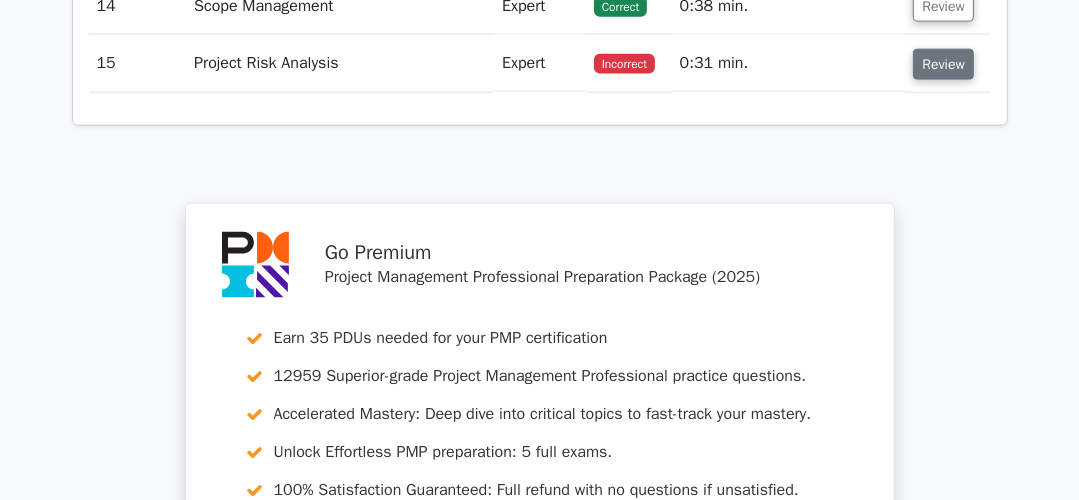 click on "Review" at bounding box center (943, 64) 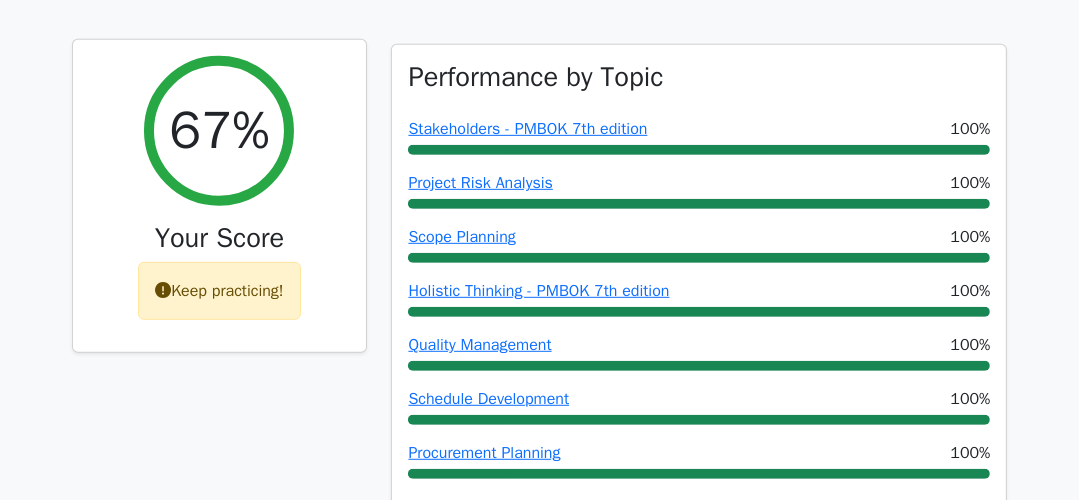 scroll, scrollTop: 811, scrollLeft: 0, axis: vertical 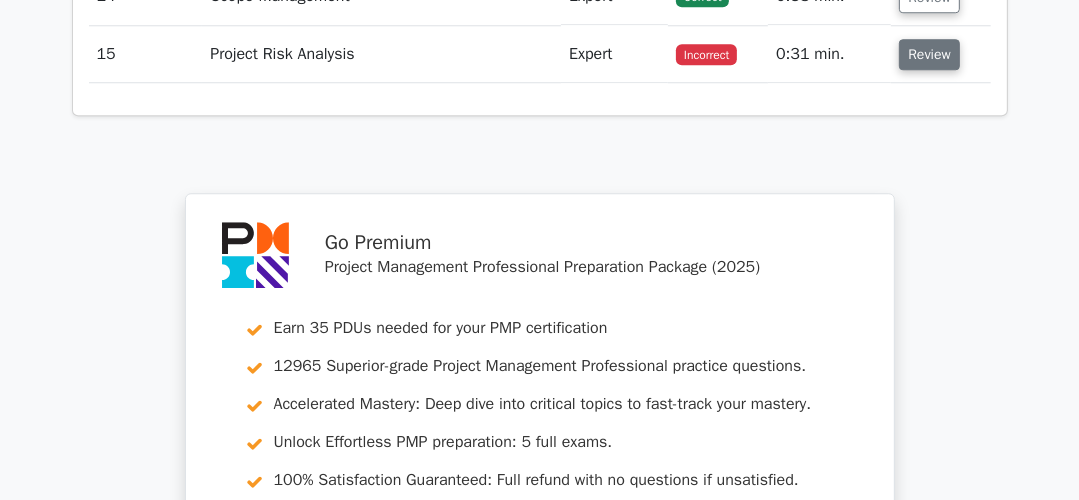 click on "Review" at bounding box center [929, 54] 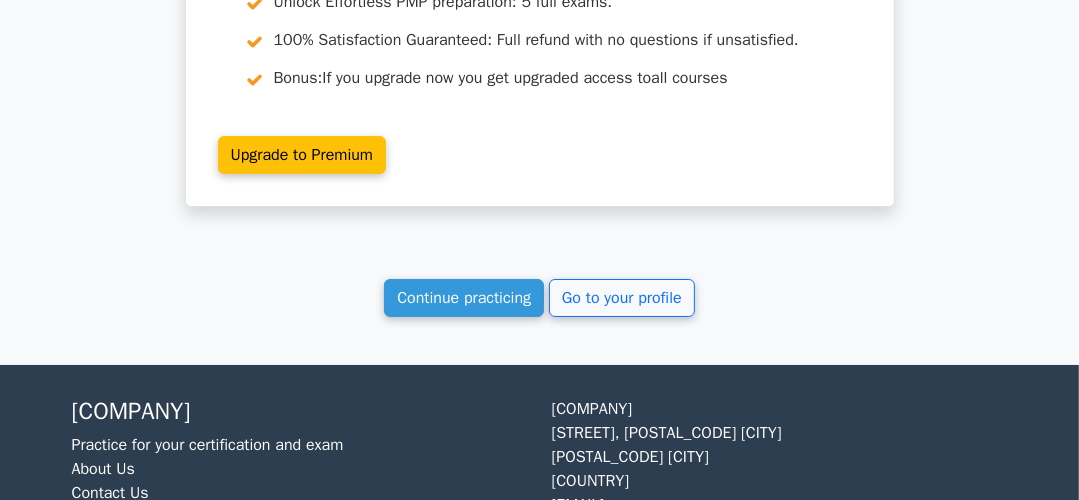 scroll, scrollTop: 5368, scrollLeft: 0, axis: vertical 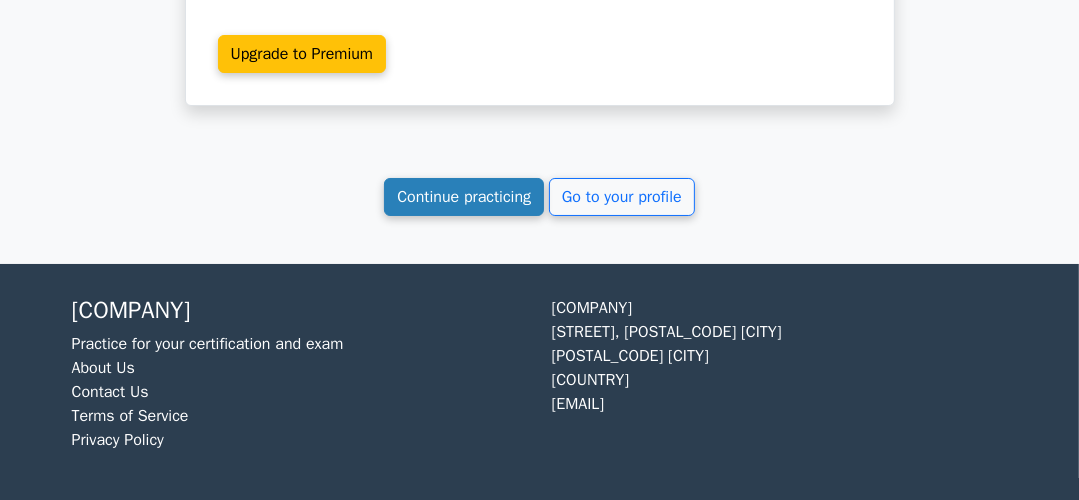 click on "Continue practicing" at bounding box center [464, 197] 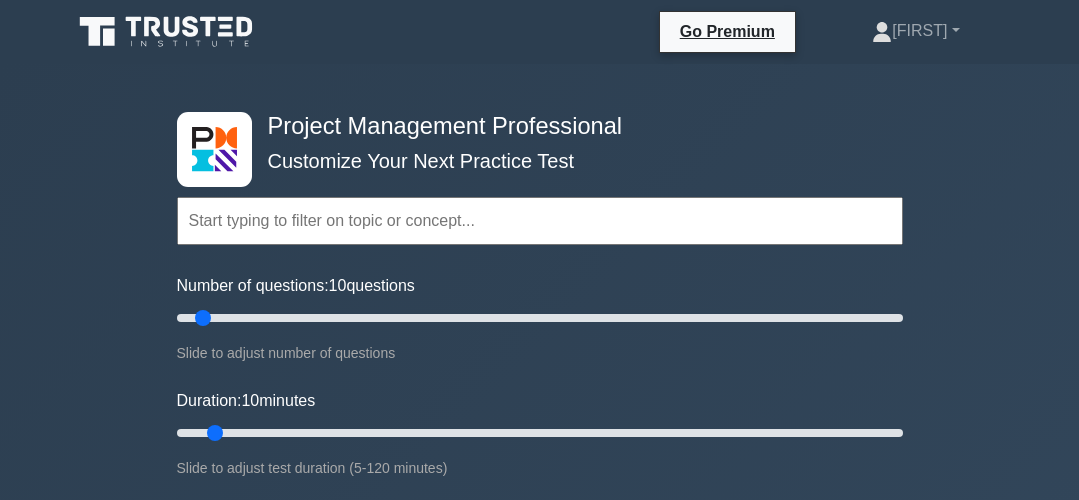 scroll, scrollTop: 0, scrollLeft: 0, axis: both 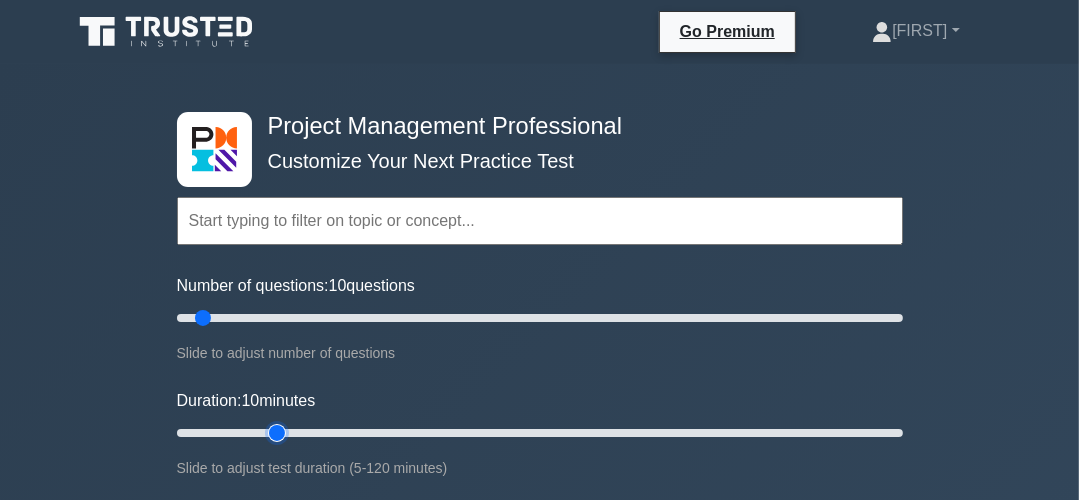 click on "Duration: [NUMBER] minutes" at bounding box center (540, 433) 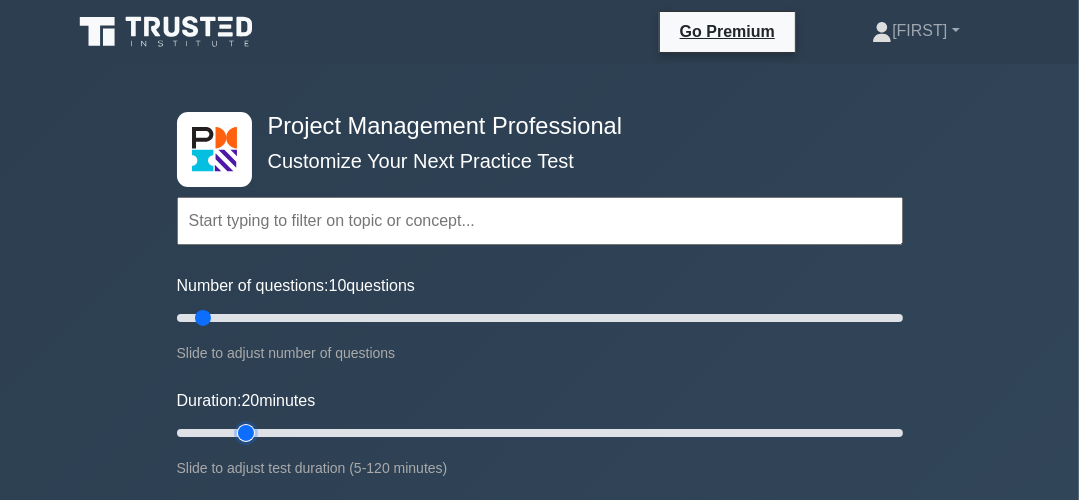 type on "15" 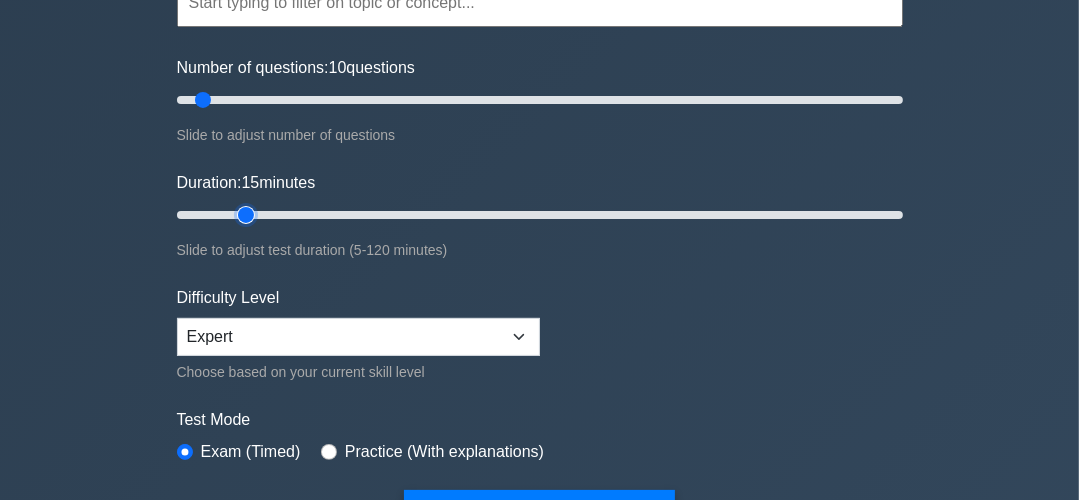 scroll, scrollTop: 320, scrollLeft: 0, axis: vertical 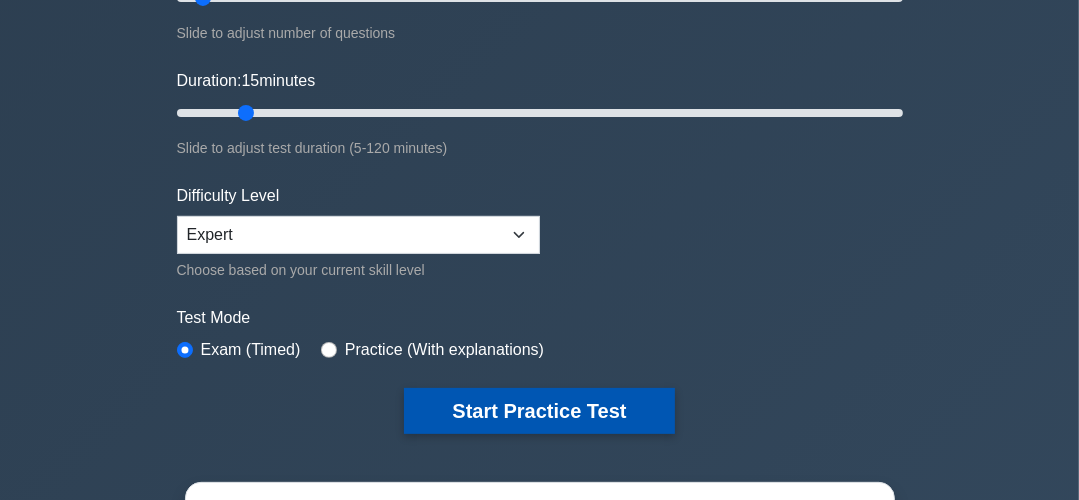 click on "Start Practice Test" at bounding box center (539, 411) 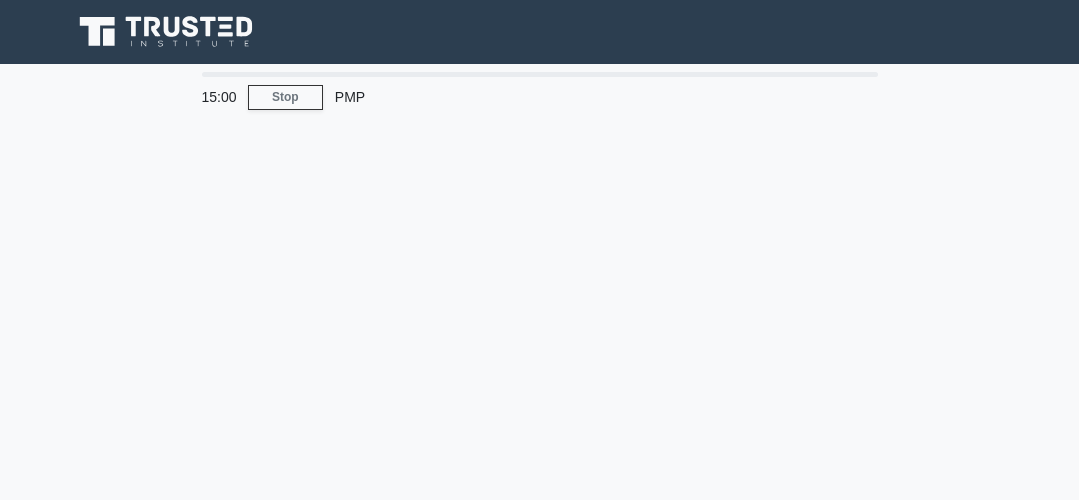 scroll, scrollTop: 0, scrollLeft: 0, axis: both 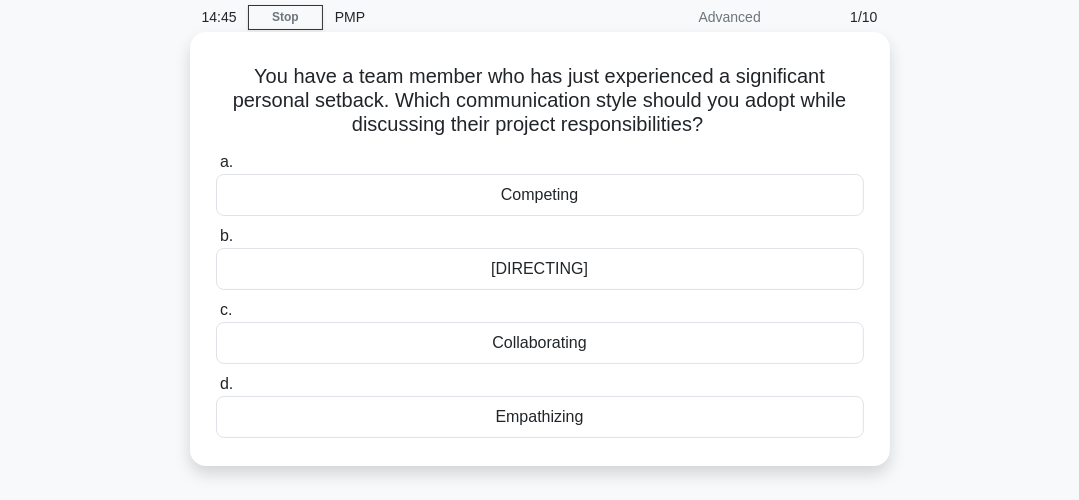 click on "Empathizing" at bounding box center (540, 417) 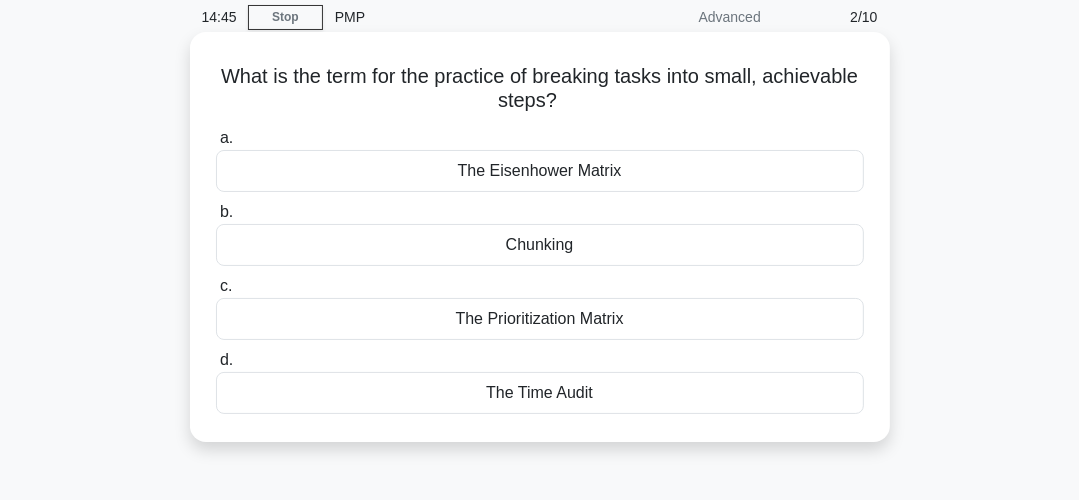 scroll, scrollTop: 0, scrollLeft: 0, axis: both 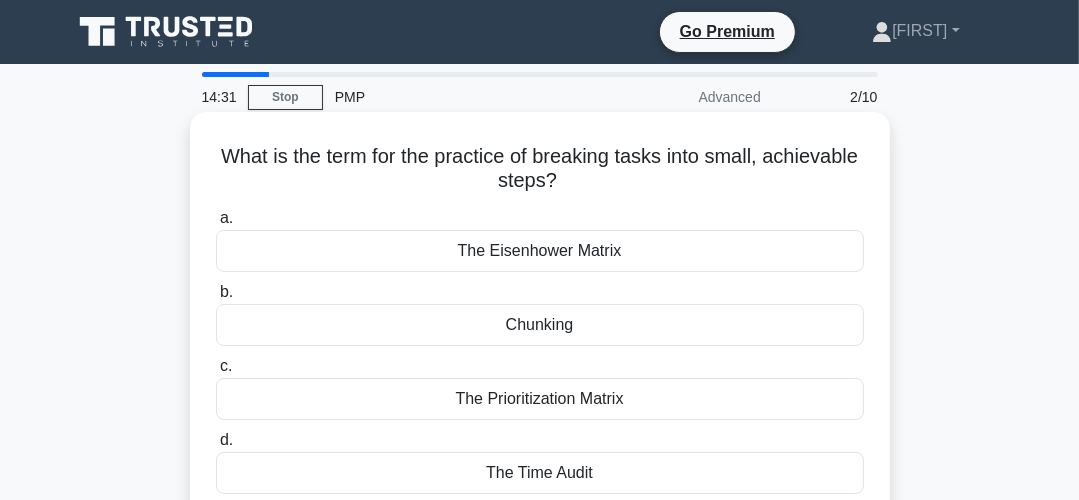 click on "Chunking" at bounding box center (540, 325) 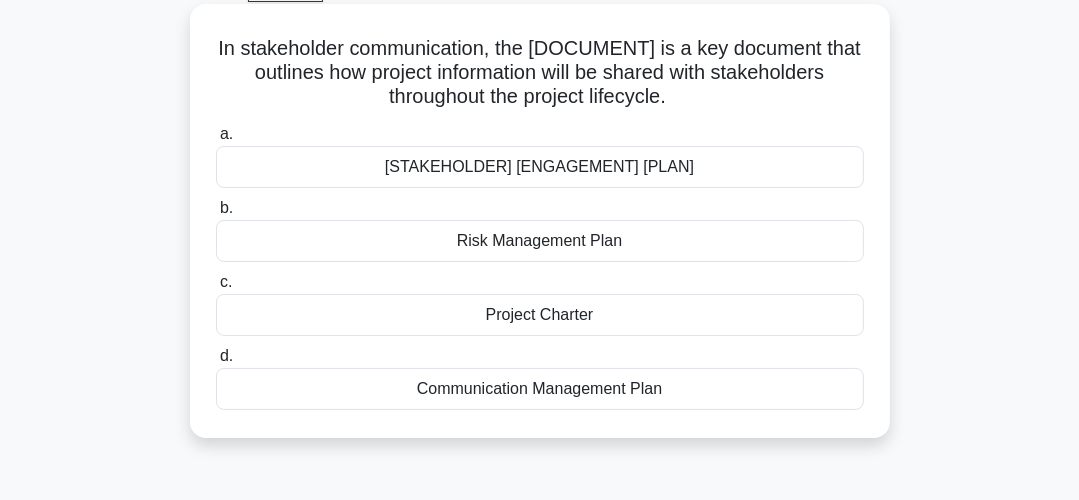 scroll, scrollTop: 80, scrollLeft: 0, axis: vertical 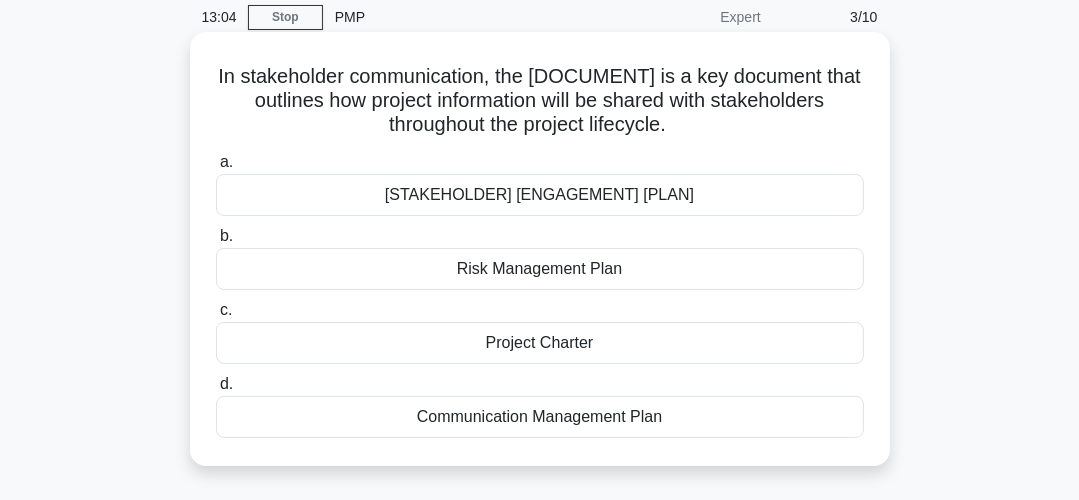 click on "Communication Management Plan" at bounding box center [540, 417] 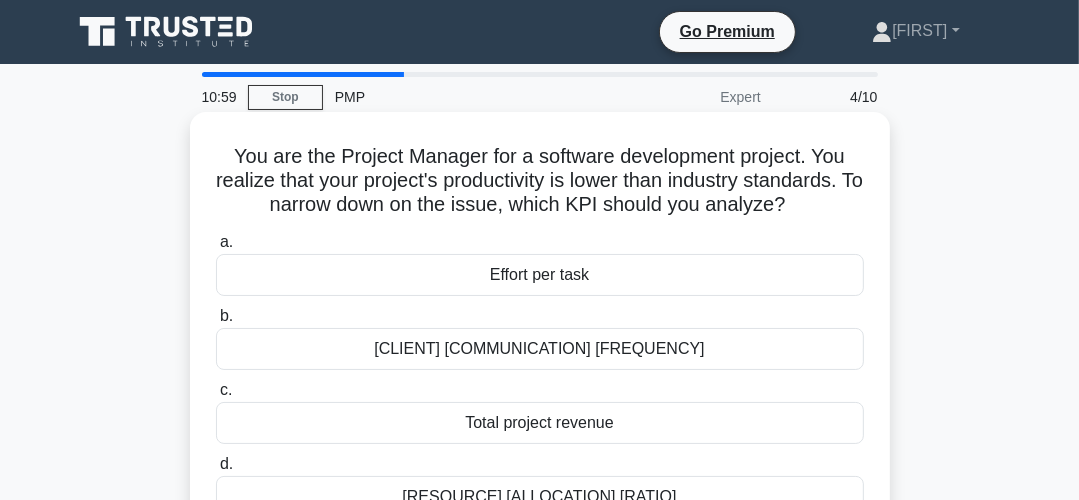 scroll, scrollTop: 80, scrollLeft: 0, axis: vertical 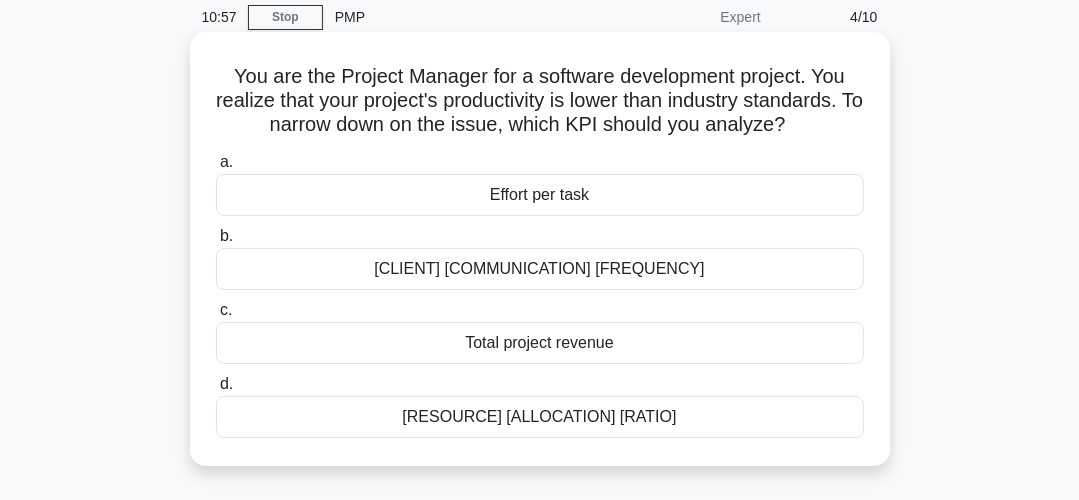 click on "Effort per task" at bounding box center (540, 195) 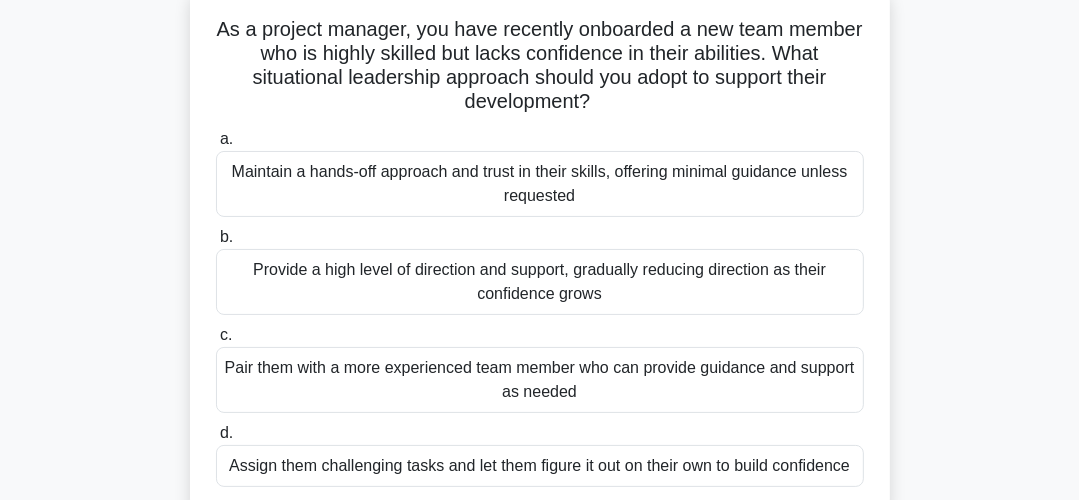 scroll, scrollTop: 160, scrollLeft: 0, axis: vertical 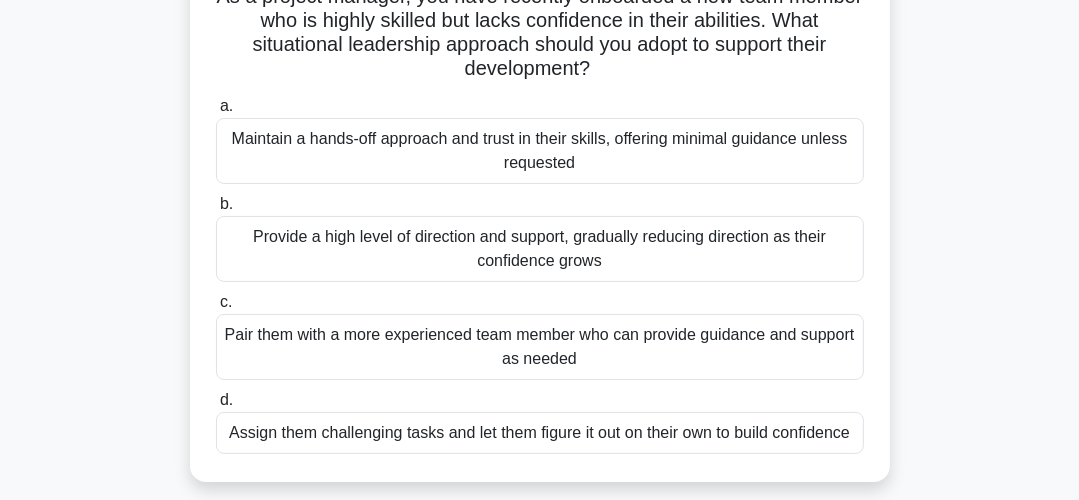 click on "Provide a high level of direction and support, gradually reducing direction as their confidence grows" at bounding box center [540, 249] 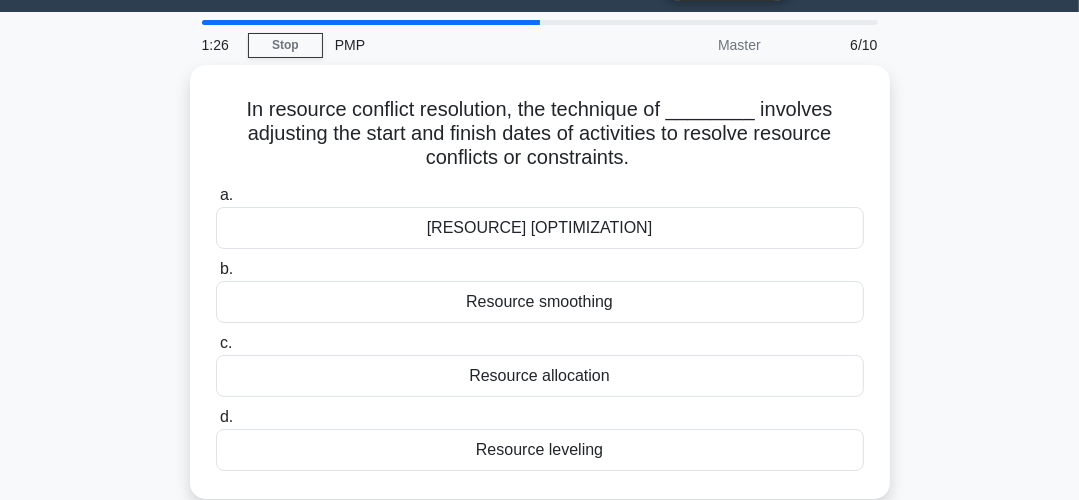 scroll, scrollTop: 160, scrollLeft: 0, axis: vertical 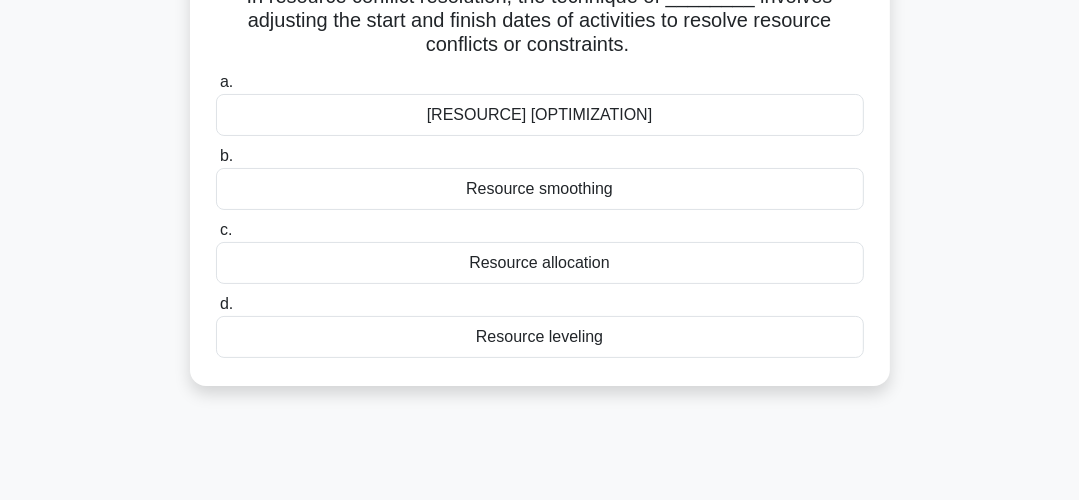 click on "Resource leveling" at bounding box center (540, 337) 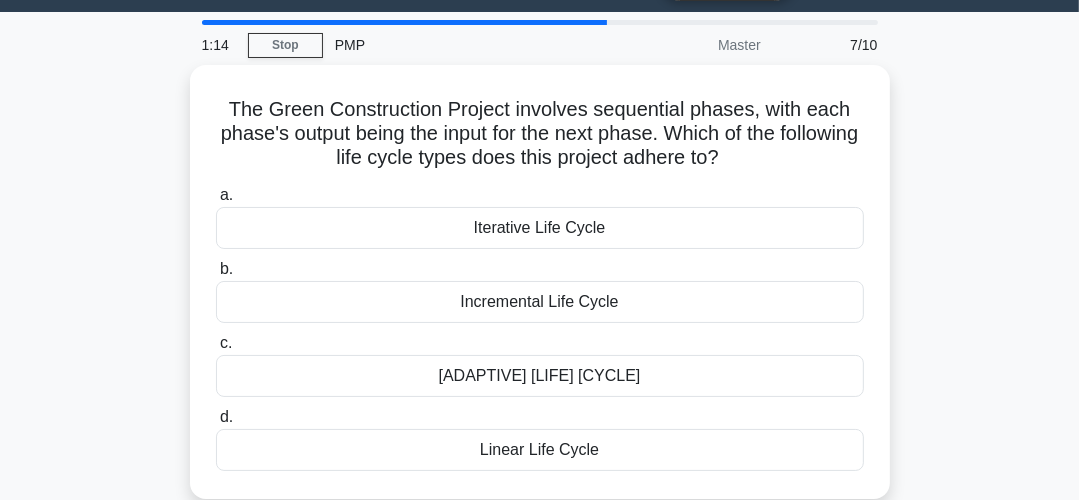 scroll, scrollTop: 80, scrollLeft: 0, axis: vertical 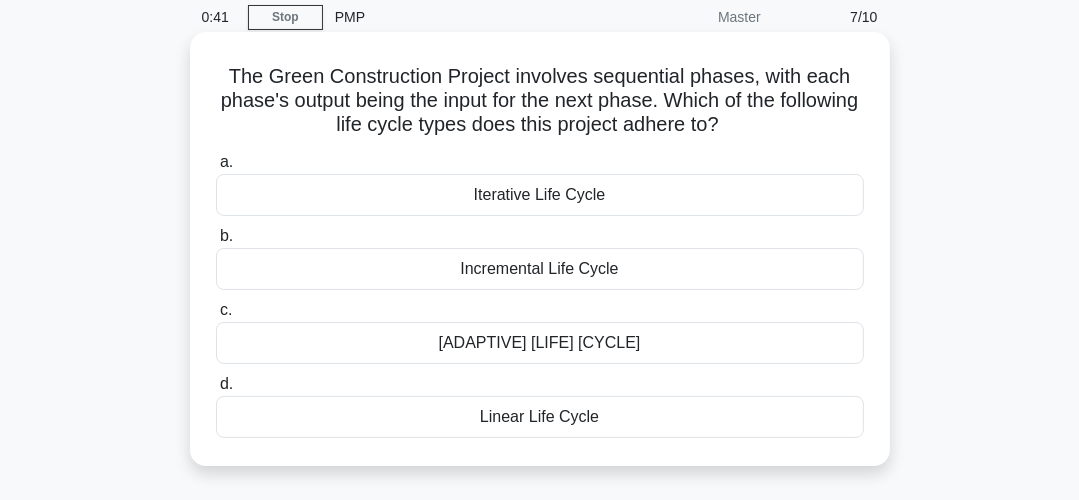 click on "Incremental Life Cycle" at bounding box center (540, 269) 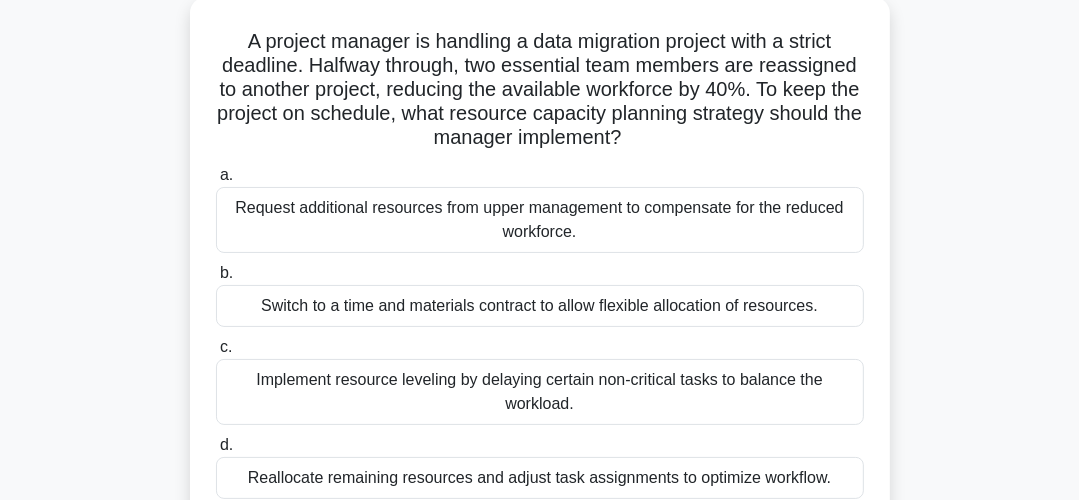 scroll, scrollTop: 160, scrollLeft: 0, axis: vertical 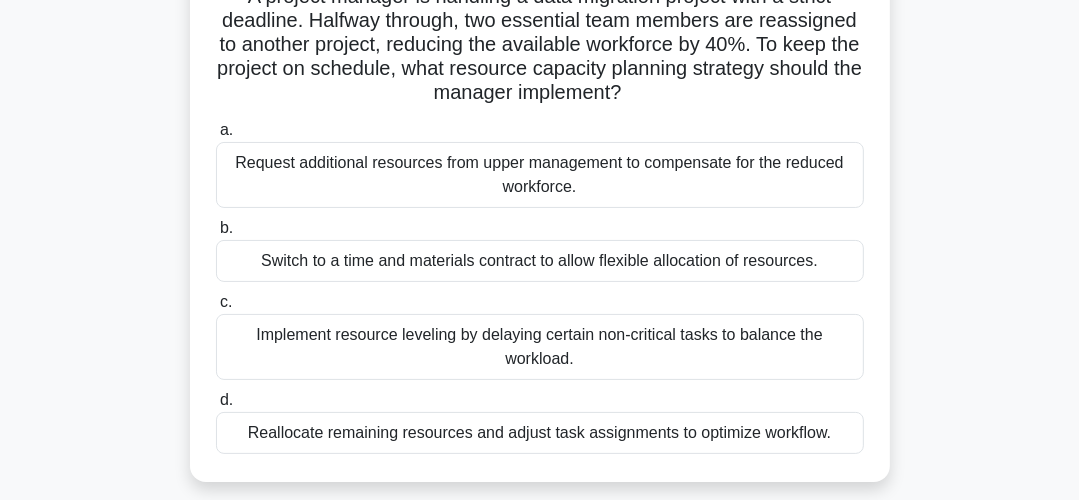click on "Implement resource leveling by delaying certain non-critical tasks to balance the workload." at bounding box center (540, 347) 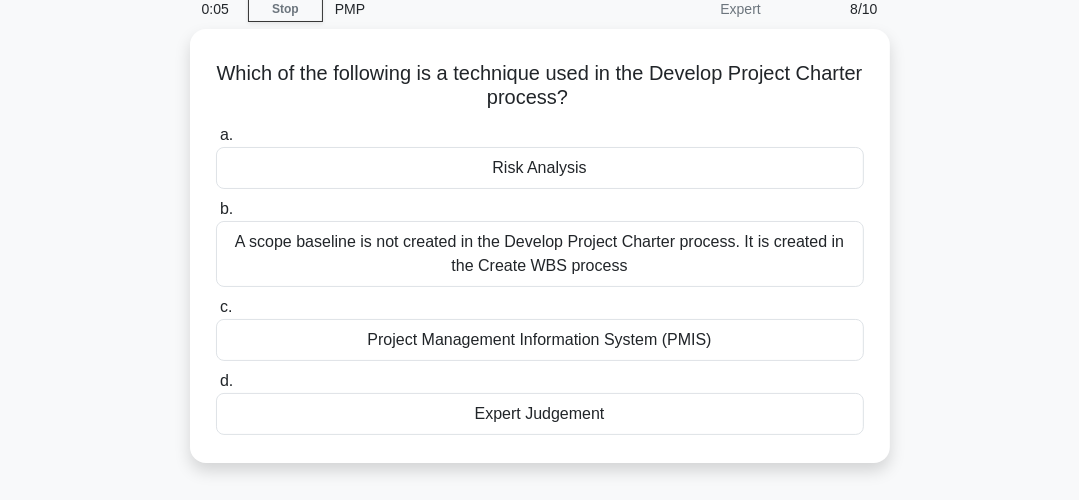 scroll, scrollTop: 0, scrollLeft: 0, axis: both 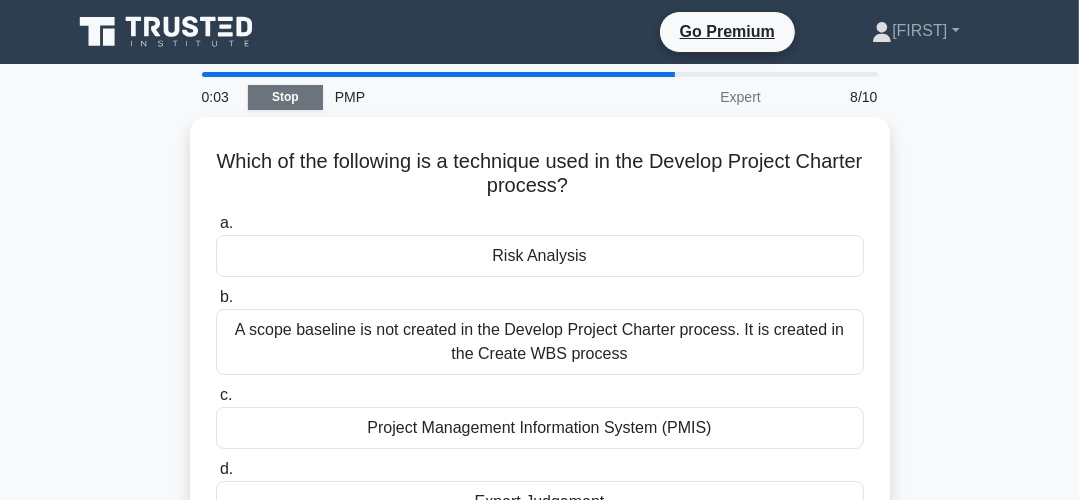 click on "Stop" at bounding box center [285, 97] 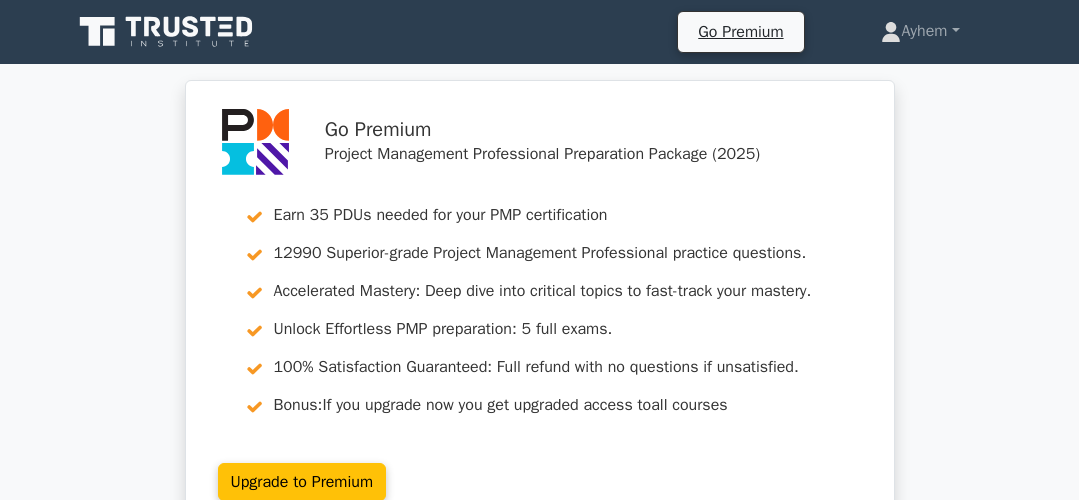 scroll, scrollTop: 640, scrollLeft: 0, axis: vertical 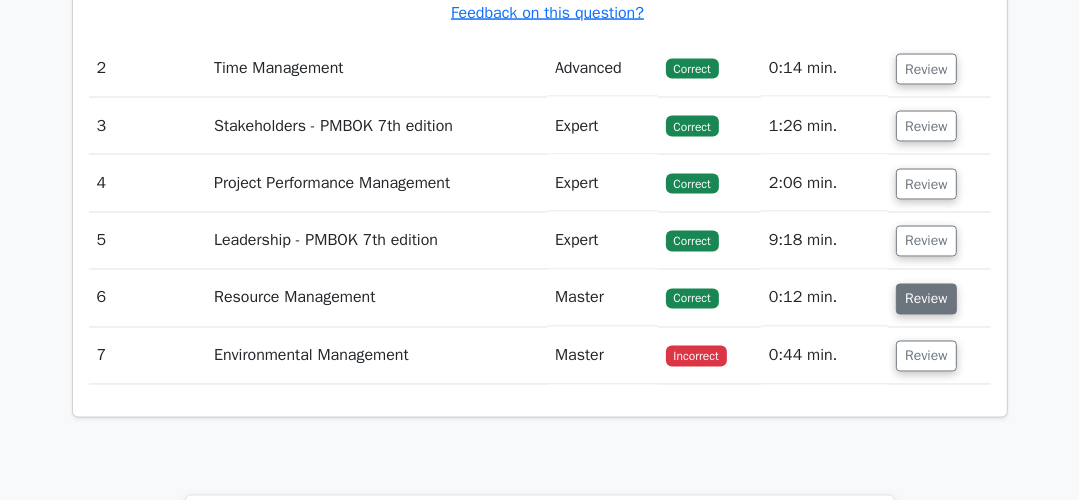 click on "Review" at bounding box center (926, 299) 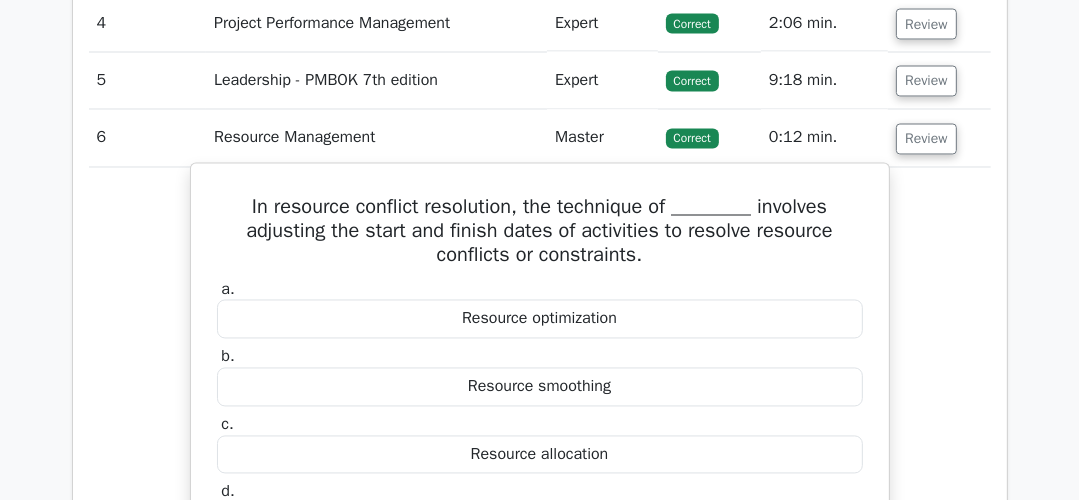 scroll, scrollTop: 2692, scrollLeft: 0, axis: vertical 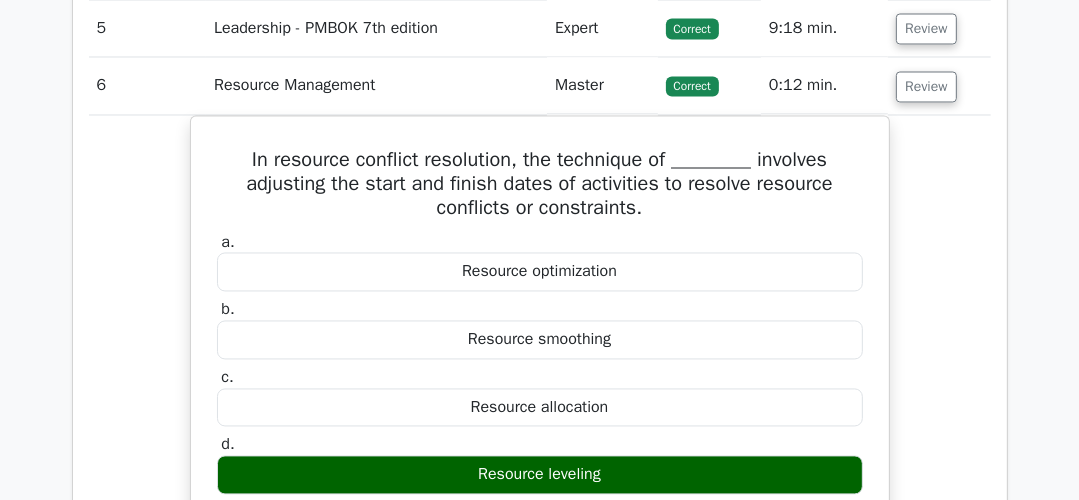 click on "Go Premium
Project Management Professional Preparation Package (2025)
Earn 35 PDUs needed for your PMP certification
12990 Superior-grade  Project Management Professional practice questions.
Accelerated Mastery: Deep dive into critical topics to fast-track your mastery.
Unlock Effortless PMP preparation: 5 full exams.
100% Satisfaction Guaranteed: Full refund with no questions if unsatisfied.
Bonus: all courses" at bounding box center (539, -376) 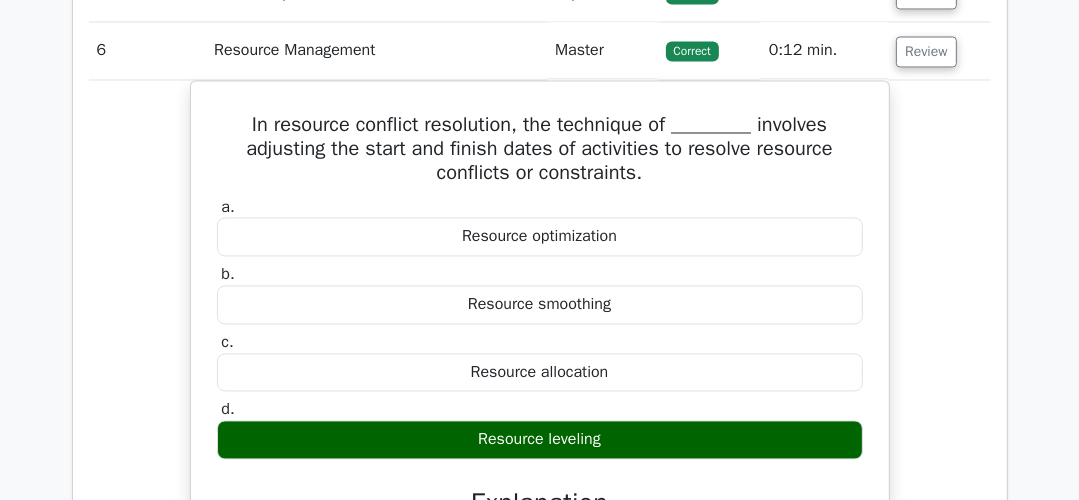click on "In resource conflict resolution, the technique of ________ involves adjusting the start and finish dates of activities to resolve resource conflicts or constraints.
a.
Resource optimization
b.
c. d." at bounding box center (540, 548) 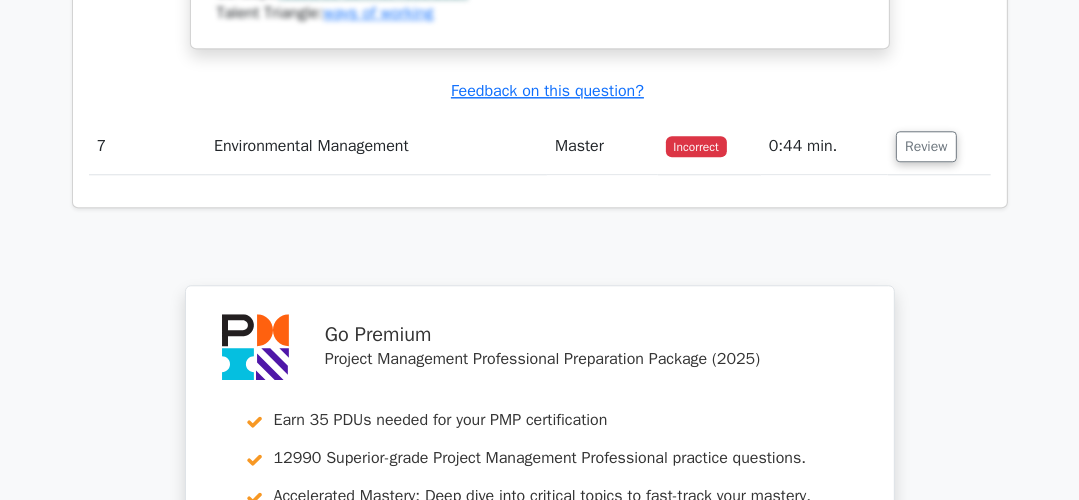 scroll, scrollTop: 3768, scrollLeft: 0, axis: vertical 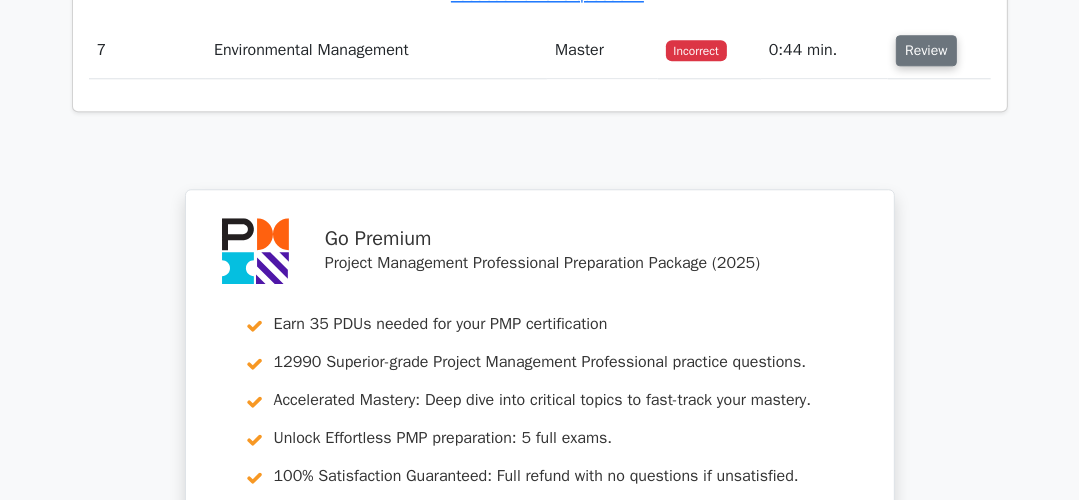 click on "Review" at bounding box center [926, 50] 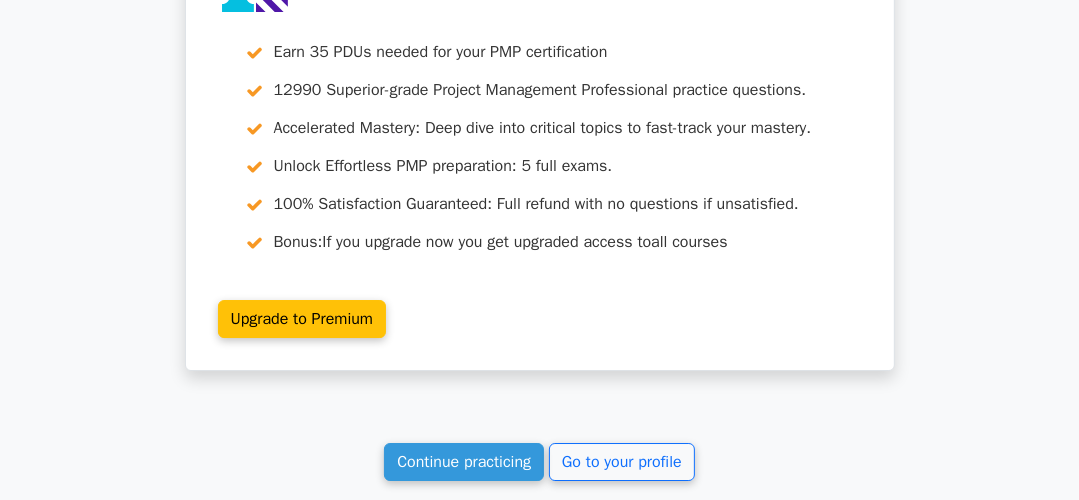 scroll, scrollTop: 5128, scrollLeft: 0, axis: vertical 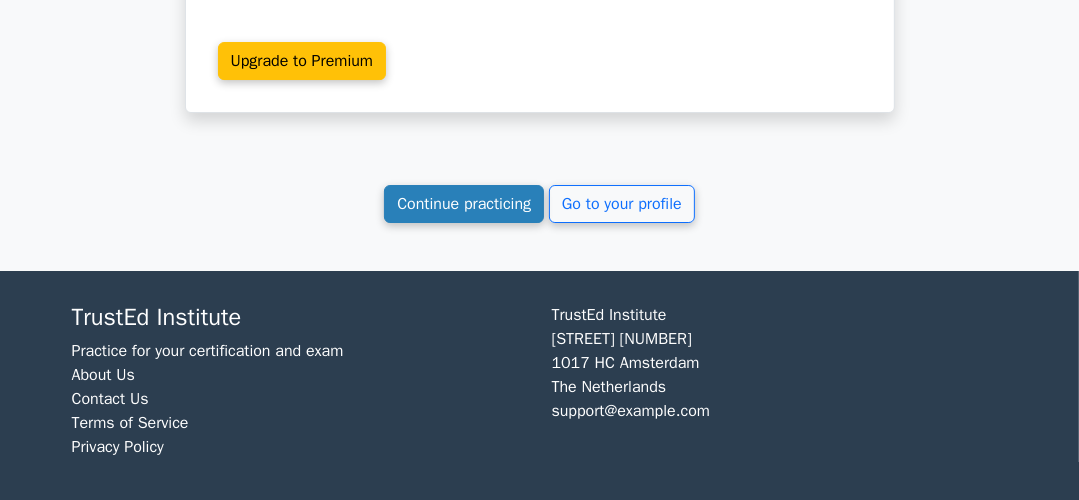 click on "Continue practicing" at bounding box center (464, 204) 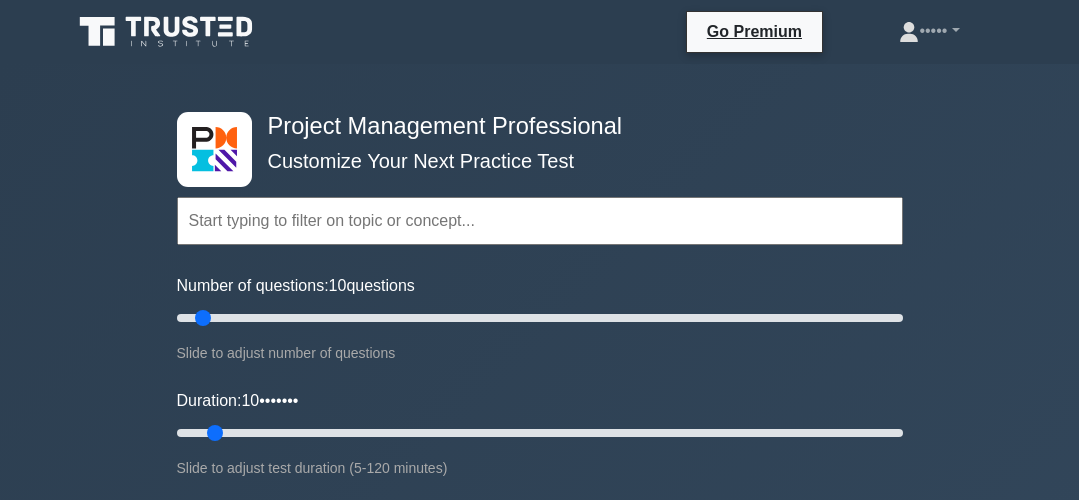 scroll, scrollTop: 0, scrollLeft: 0, axis: both 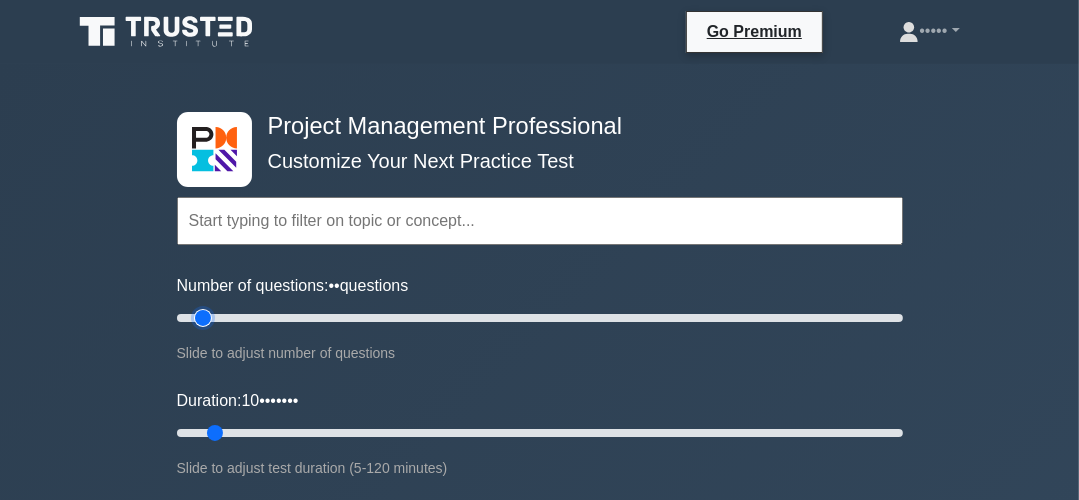 type on "••" 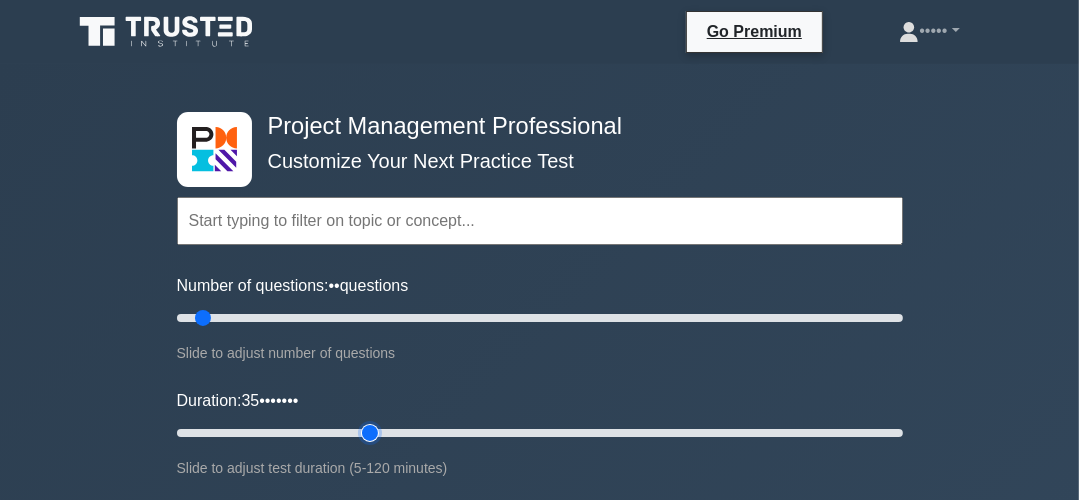 type on "35" 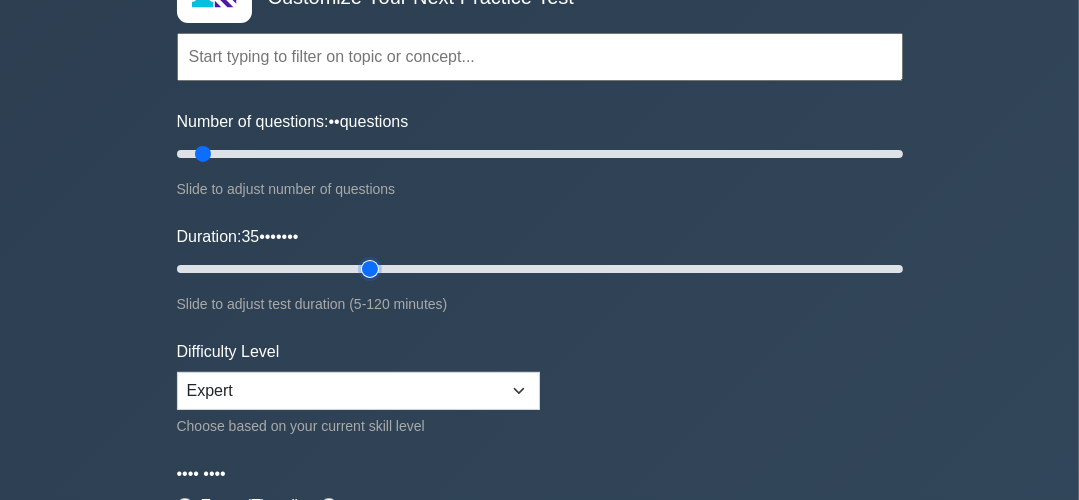 scroll, scrollTop: 320, scrollLeft: 0, axis: vertical 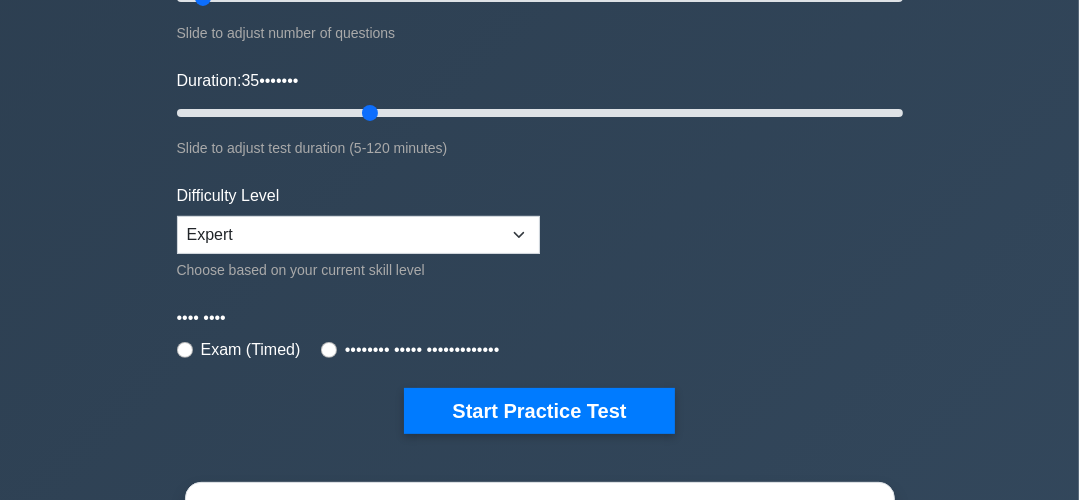 click on "Topics
Scope Management
Time Management
Cost Management
Quality Management
Risk Management
Integration Management
Human Resource Management
Communication Management
Procurement Management" at bounding box center (540, 124) 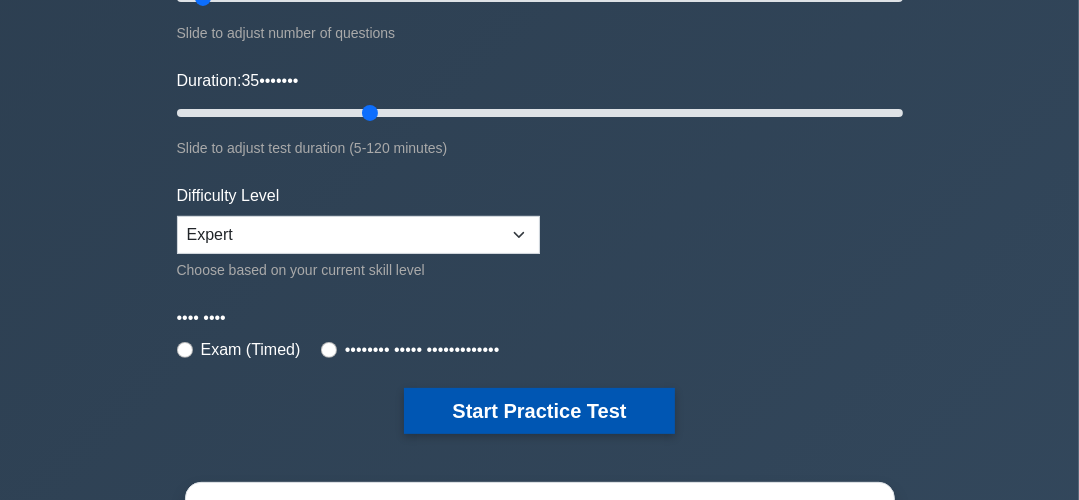 click on "Start Practice Test" at bounding box center (539, 411) 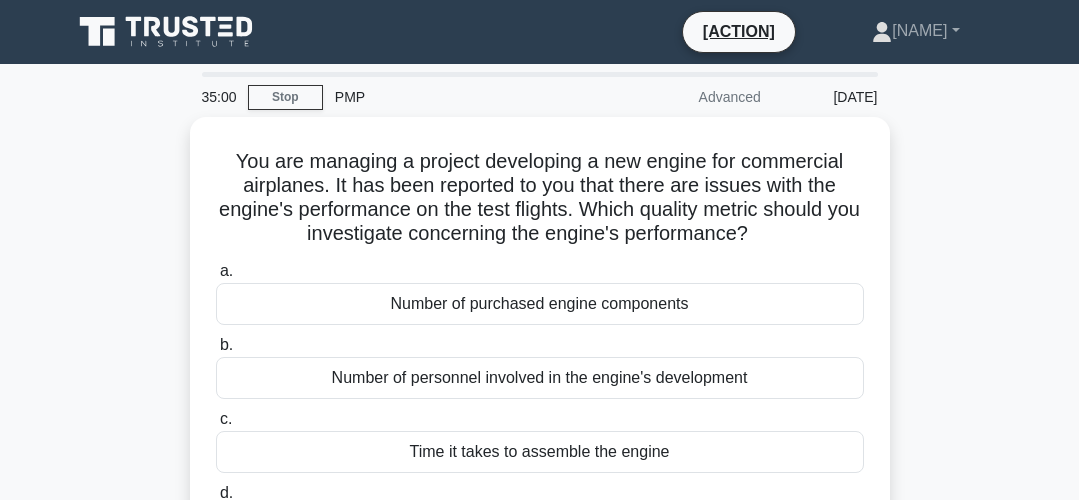 scroll, scrollTop: 0, scrollLeft: 0, axis: both 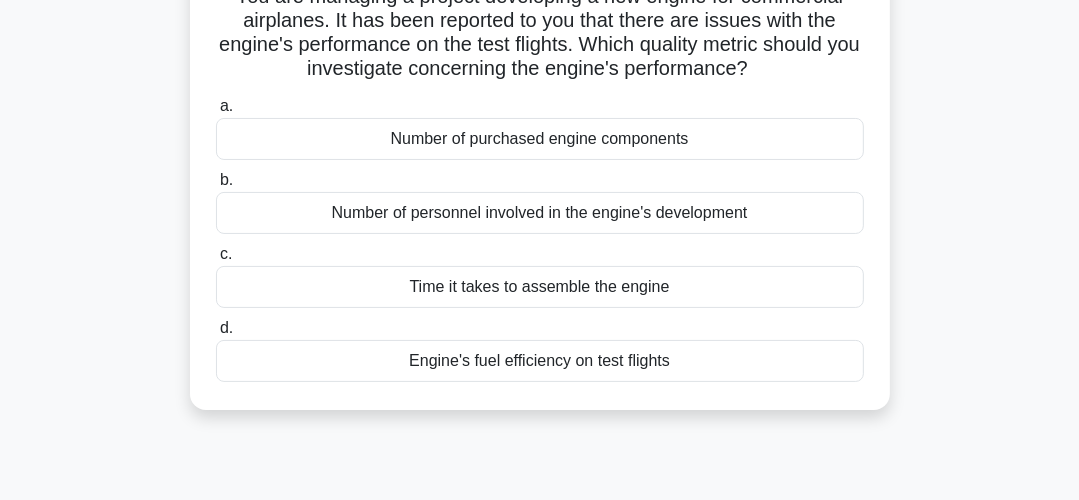 click on "Engine's fuel efficiency on test flights" at bounding box center [540, 361] 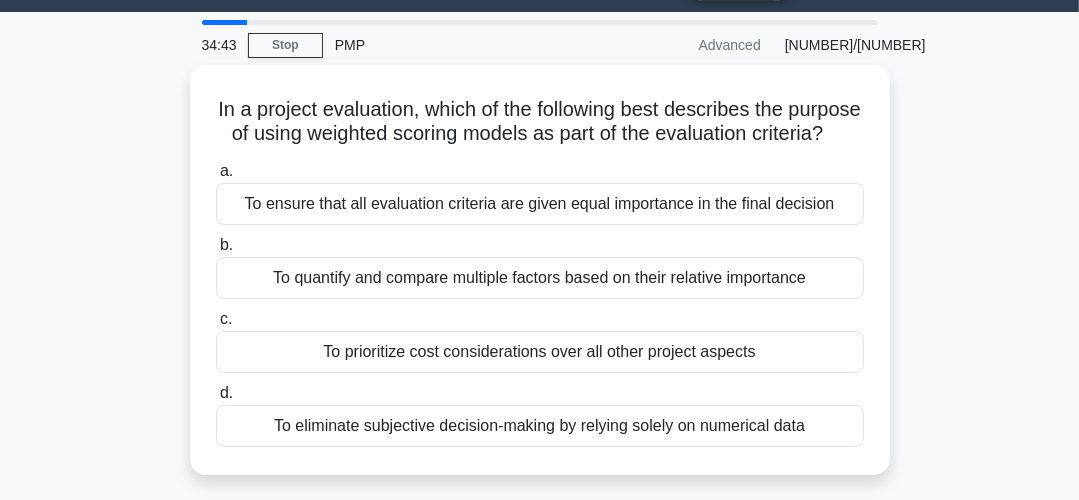 scroll, scrollTop: 80, scrollLeft: 0, axis: vertical 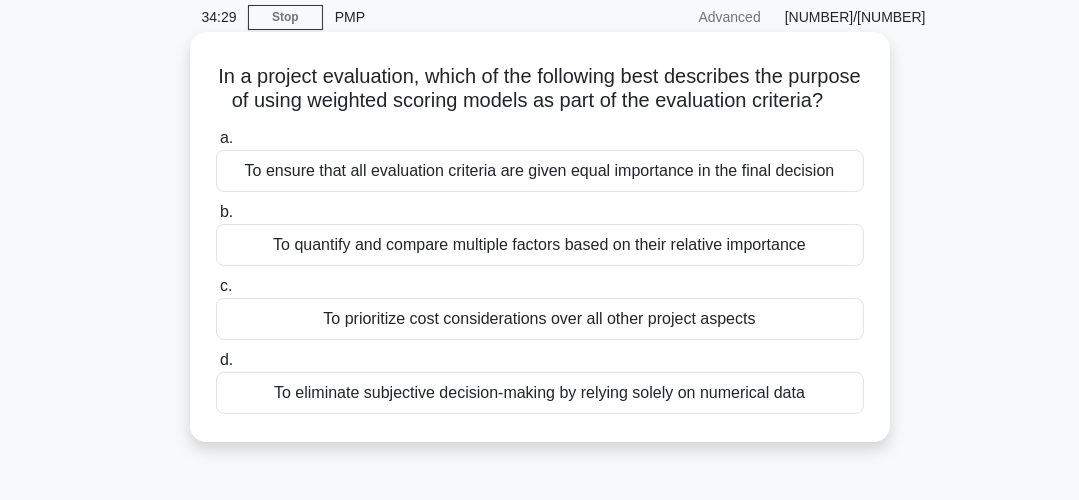 click on "To quantify and compare multiple factors based on their relative importance" at bounding box center (540, 245) 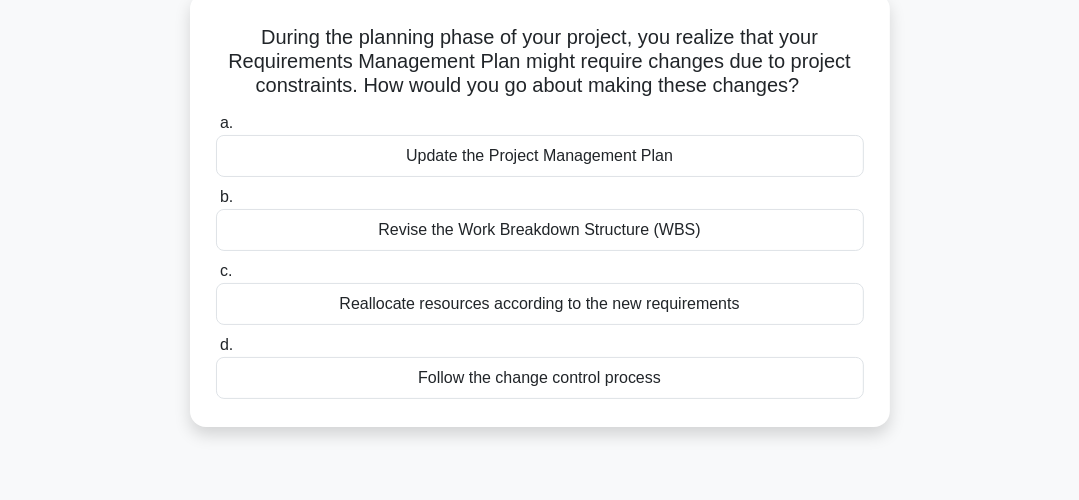 scroll, scrollTop: 160, scrollLeft: 0, axis: vertical 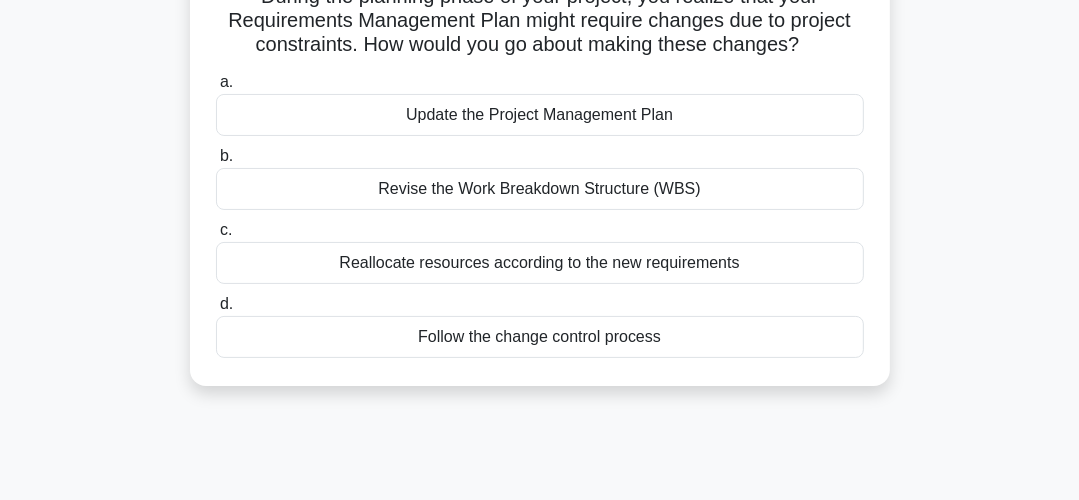 click on "Follow the change control process" at bounding box center (540, 337) 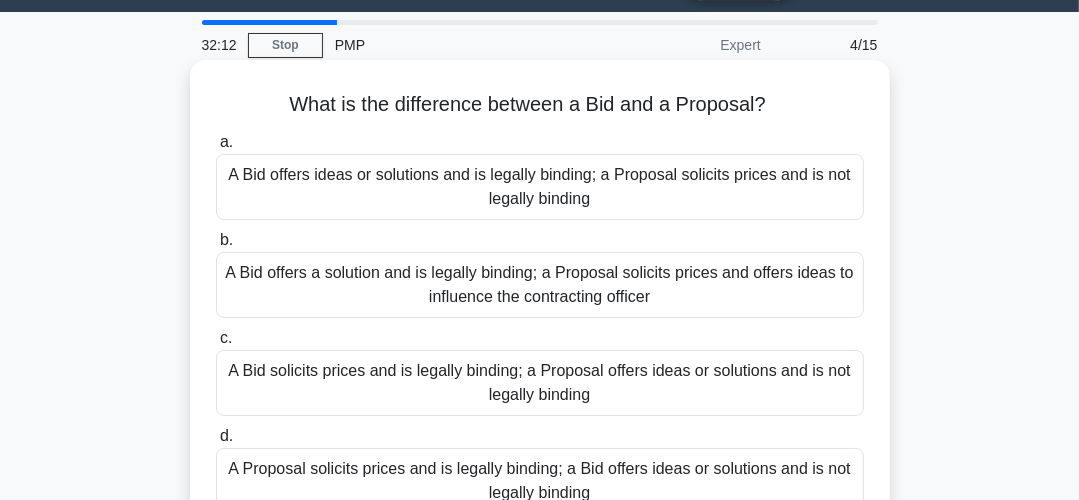 scroll, scrollTop: 80, scrollLeft: 0, axis: vertical 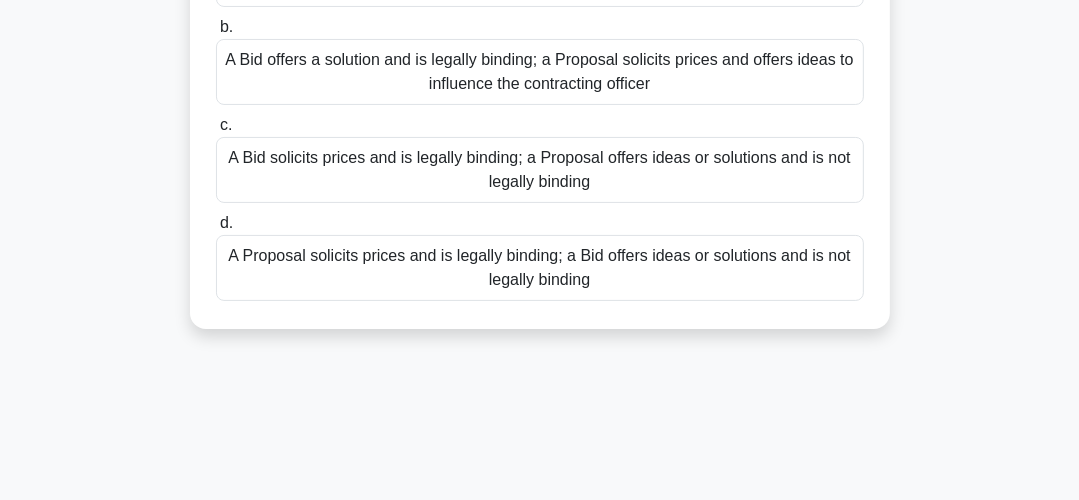 drag, startPoint x: 279, startPoint y: 71, endPoint x: 832, endPoint y: 351, distance: 619.84595 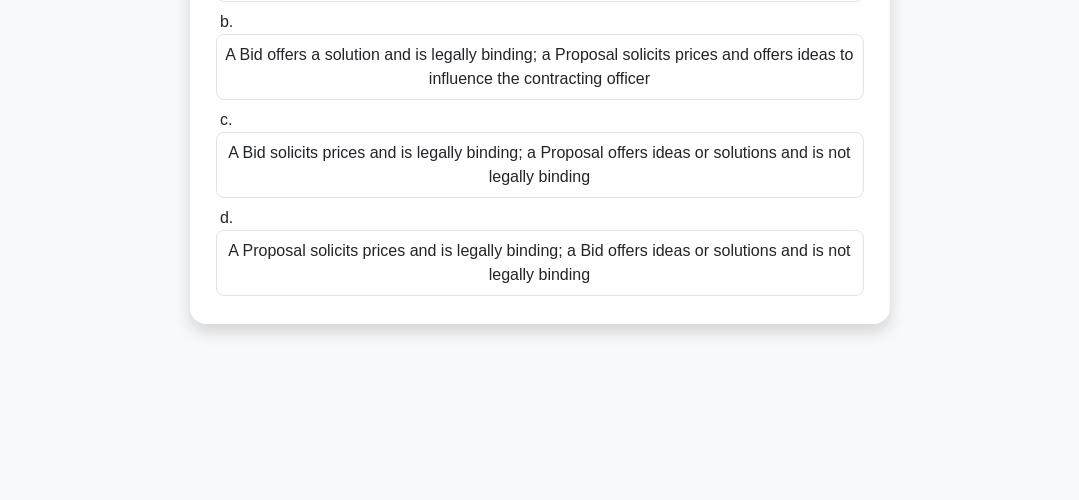 copy on "What is the difference between a Bid and a Proposal?
.spinner_0XTQ{transform-origin:center;animation:spinner_y6GP .75s linear infinite}@keyframes spinner_y6GP{100%{transform:rotate(360deg)}}
a.
A Bid offers a solution and is legally binding; a Proposal solicits prices and offers ideas to influence the contracting officer
b.
A Bid offers a solution and is legally binding; a Proposal solicits prices and offers ideas to influence the contracting officer
c.
A Bid solicits prices and is legally binding; a Proposal offers ideas or solutions and is not legally binding
d.
A Proposal solicits prices and is legally binding; a Bid offers ideas or solutions and is not legally binding" 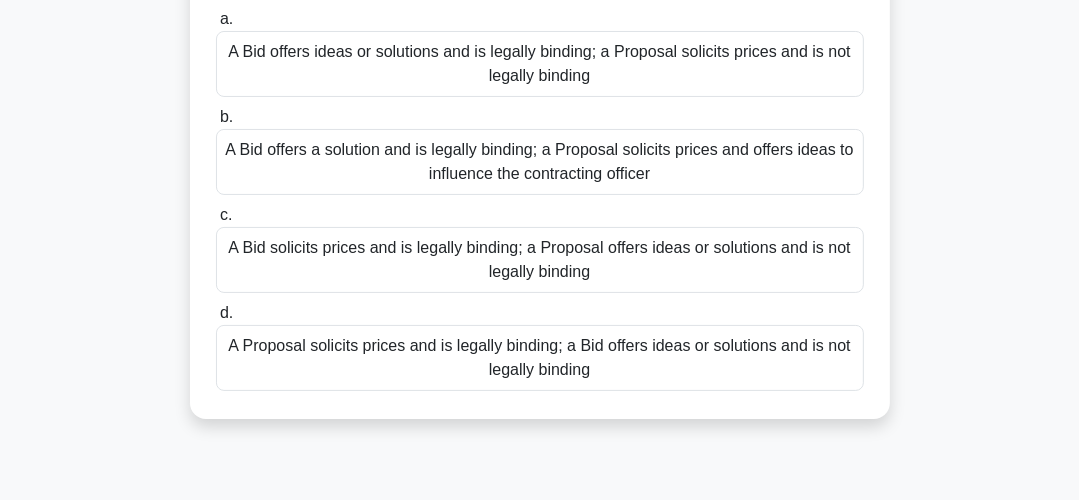 scroll, scrollTop: 0, scrollLeft: 0, axis: both 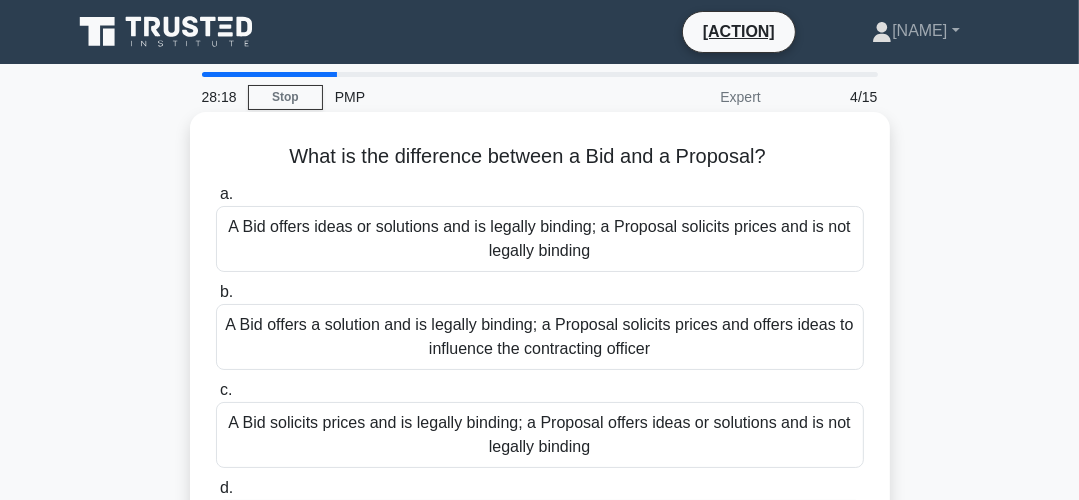 click on "What is the difference between a Bid and a Proposal?
.spinner_0XTQ{transform-origin:center;animation:spinner_y6GP .75s linear infinite}@keyframes spinner_y6GP{100%{transform:rotate(360deg)}}" at bounding box center [540, 157] 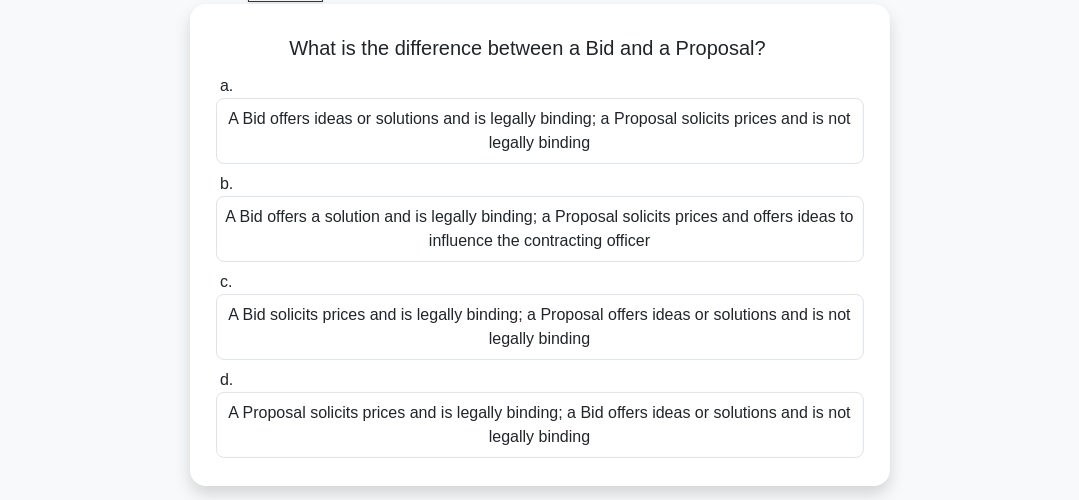 scroll, scrollTop: 80, scrollLeft: 0, axis: vertical 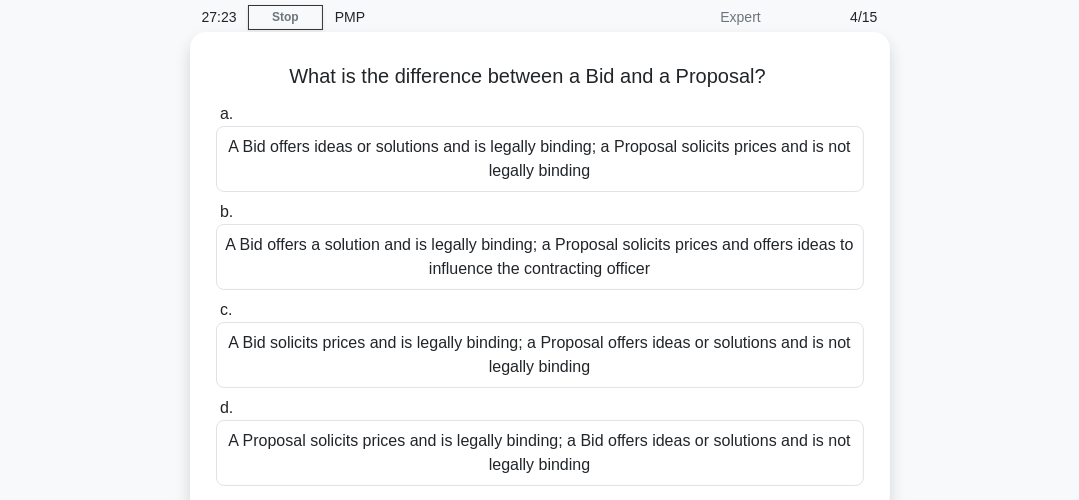 click on "A Bid solicits prices and is legally binding; a Proposal offers ideas or solutions and is not legally binding" at bounding box center [540, 355] 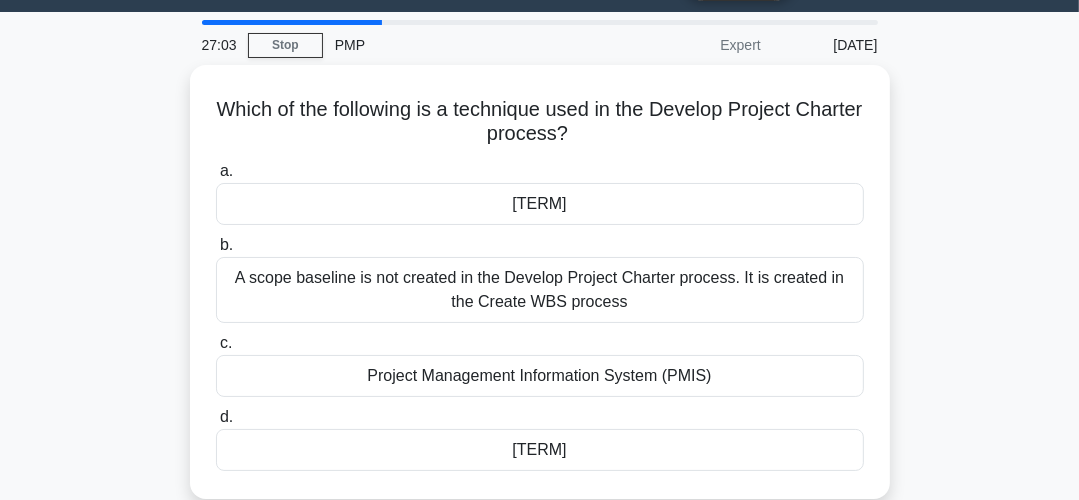 scroll, scrollTop: 80, scrollLeft: 0, axis: vertical 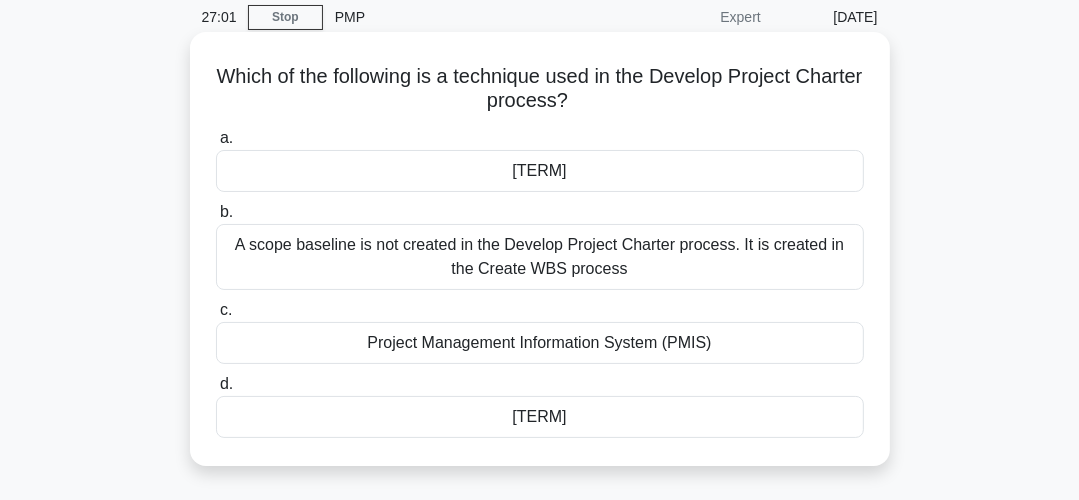 click on "[TERM]" at bounding box center [540, 417] 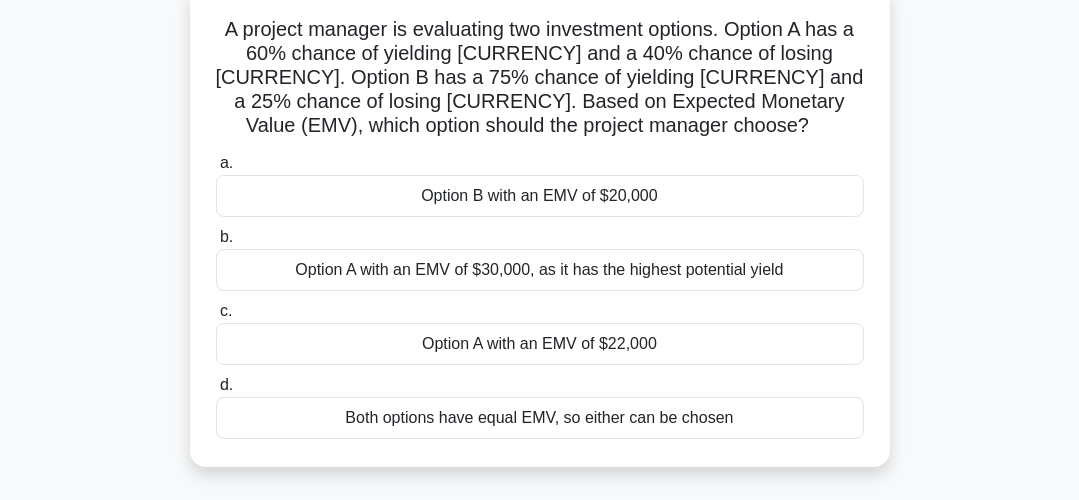 scroll, scrollTop: 160, scrollLeft: 0, axis: vertical 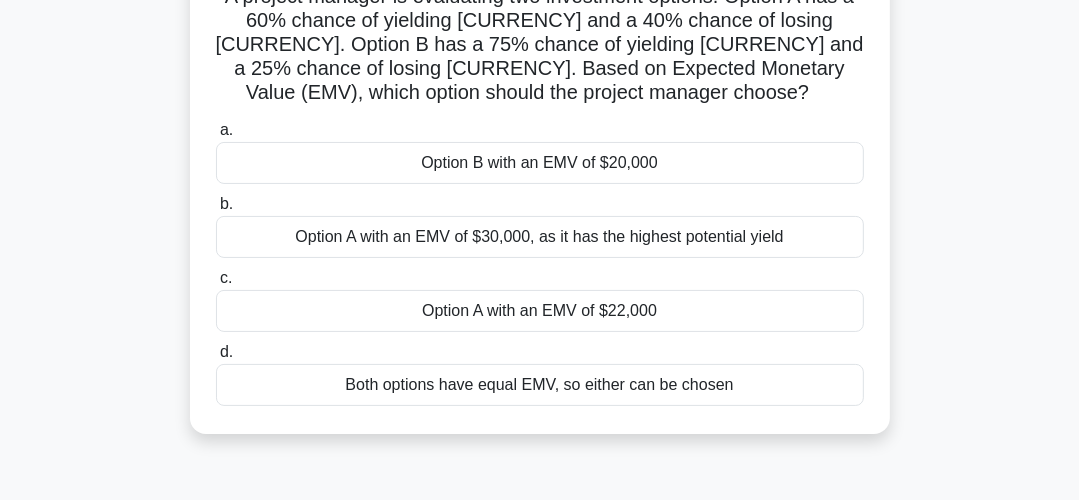 click on "Option A with an EMV of $22,000" at bounding box center [540, 311] 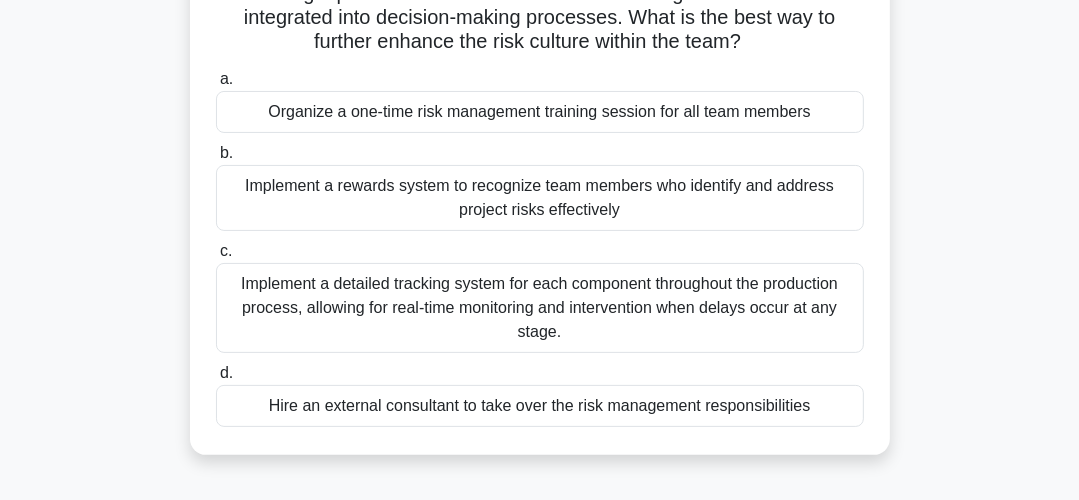 scroll, scrollTop: 160, scrollLeft: 0, axis: vertical 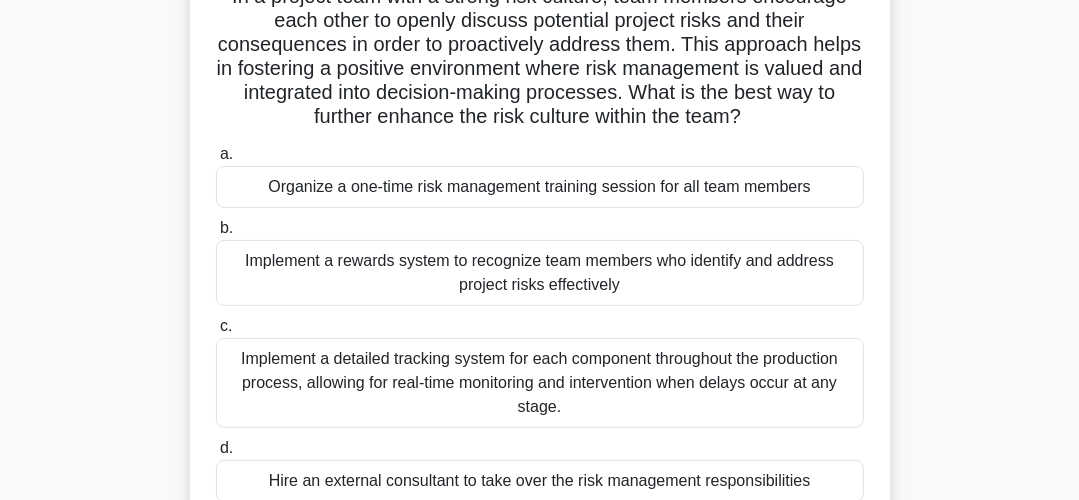 click on "Implement a rewards system to recognize team members who identify and address project risks effectively" at bounding box center [540, 273] 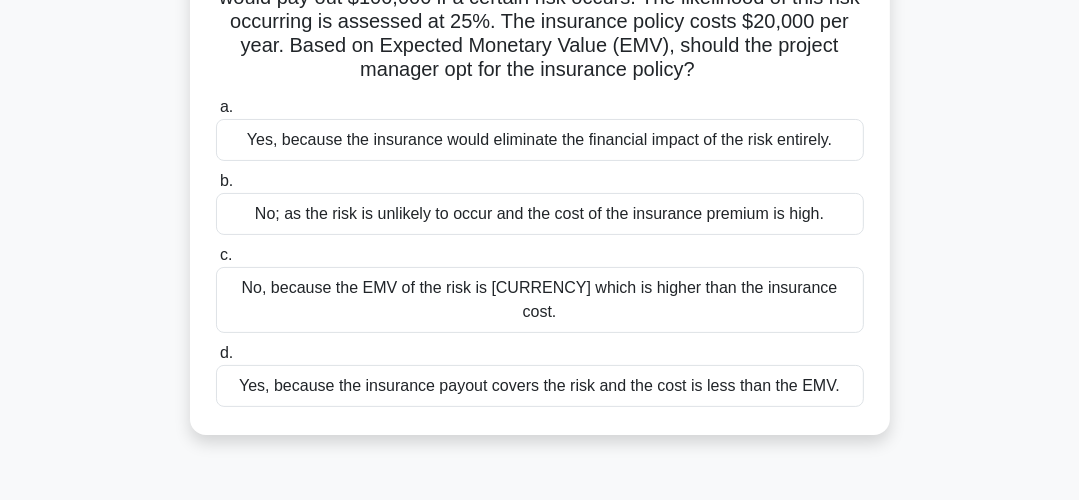 scroll, scrollTop: 160, scrollLeft: 0, axis: vertical 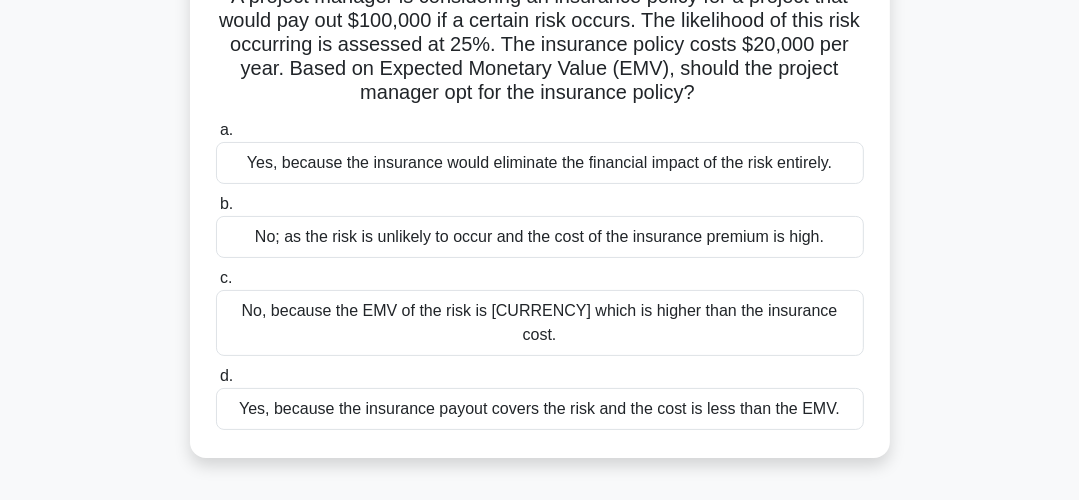 click on "Yes, because the insurance payout covers the risk and the cost is less than the EMV." at bounding box center (540, 409) 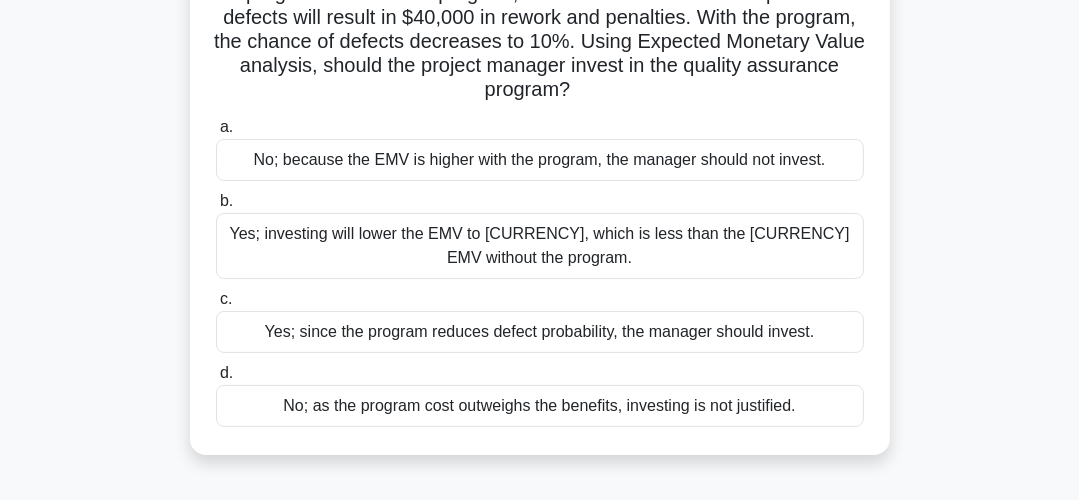 scroll, scrollTop: 160, scrollLeft: 0, axis: vertical 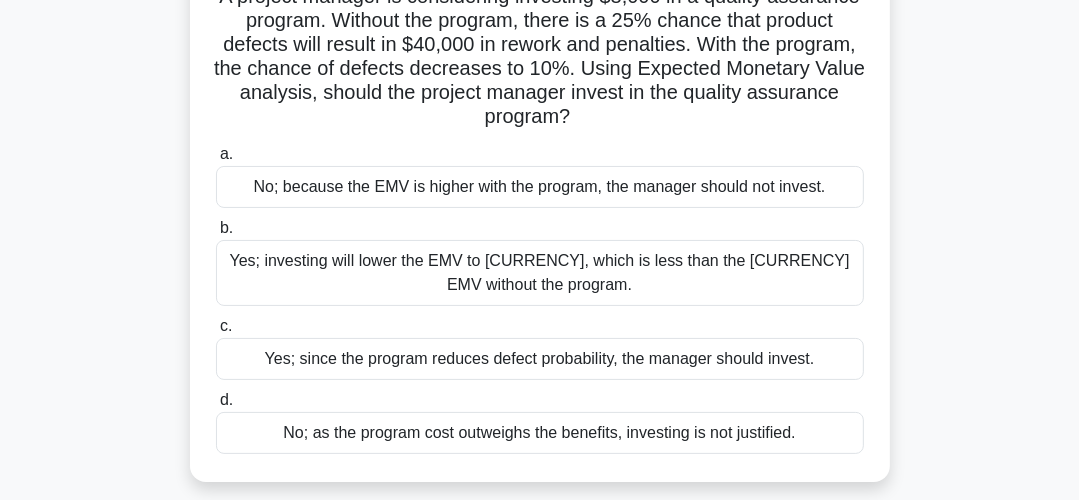 click on "No; as the program cost outweighs the benefits, investing is not justified." at bounding box center [540, 433] 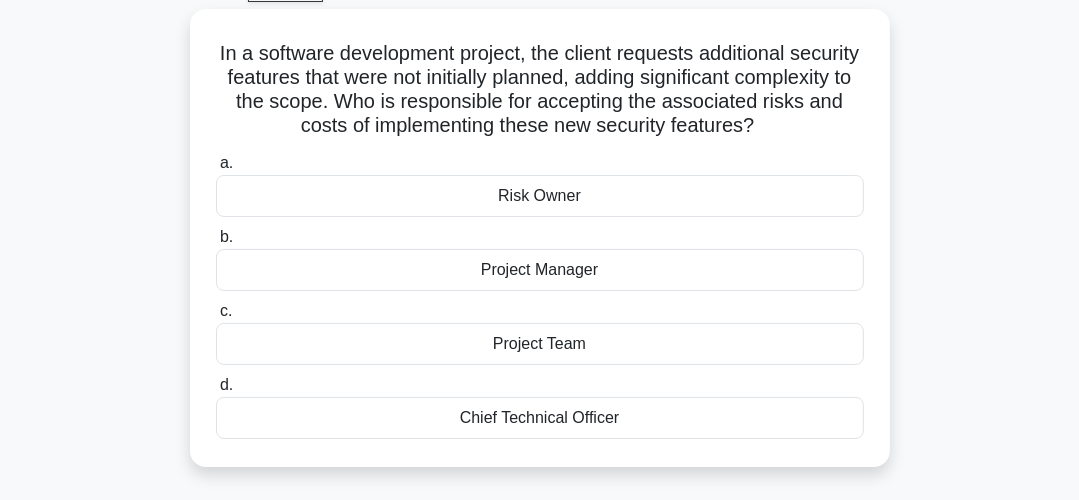 scroll, scrollTop: 80, scrollLeft: 0, axis: vertical 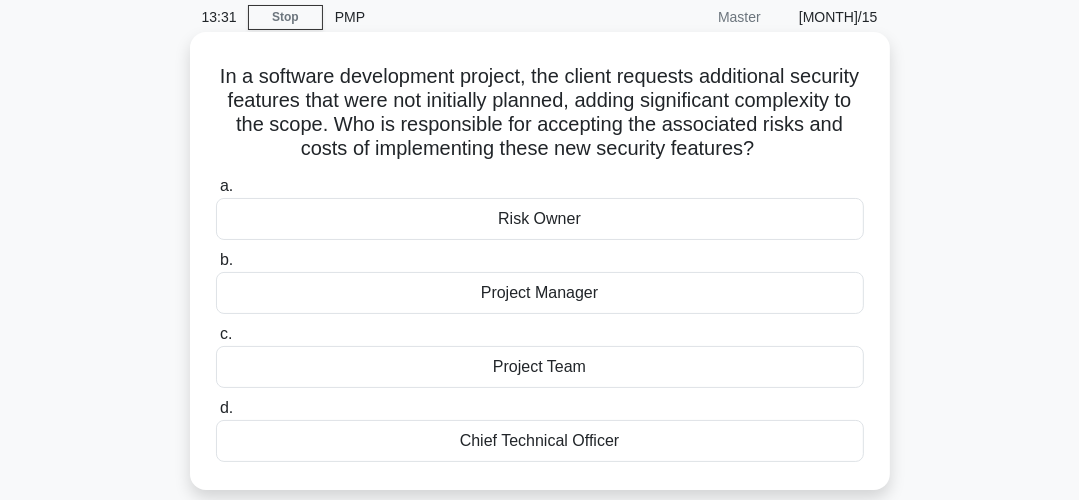click on "Risk Owner" at bounding box center [540, 219] 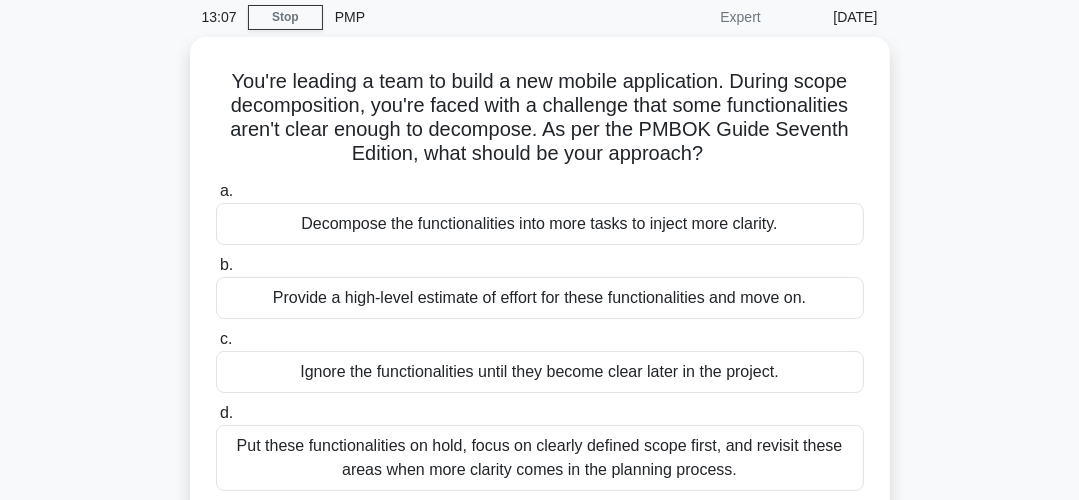 scroll, scrollTop: 160, scrollLeft: 0, axis: vertical 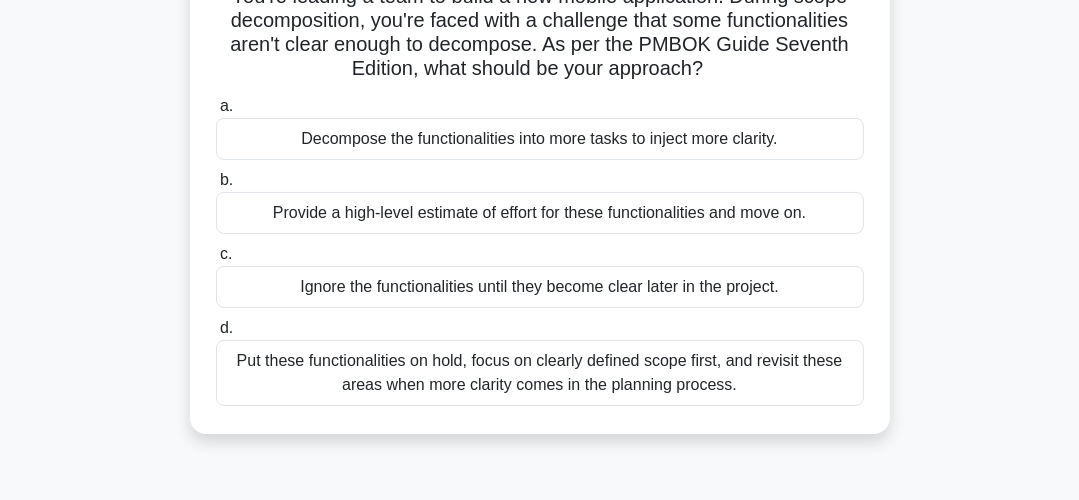 click on "Put these functionalities on hold, focus on clearly defined scope first, and revisit these areas when more clarity comes in the planning process." at bounding box center (540, 373) 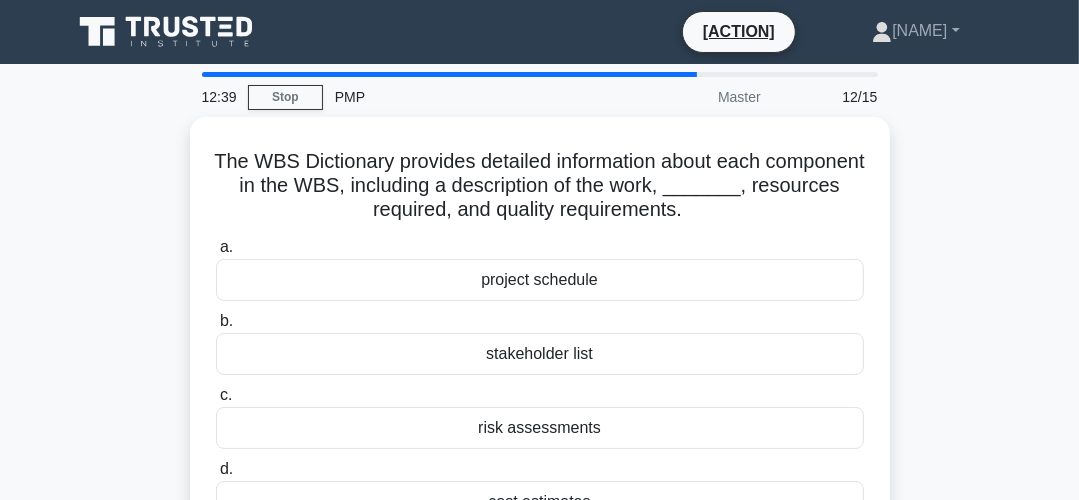 scroll, scrollTop: 80, scrollLeft: 0, axis: vertical 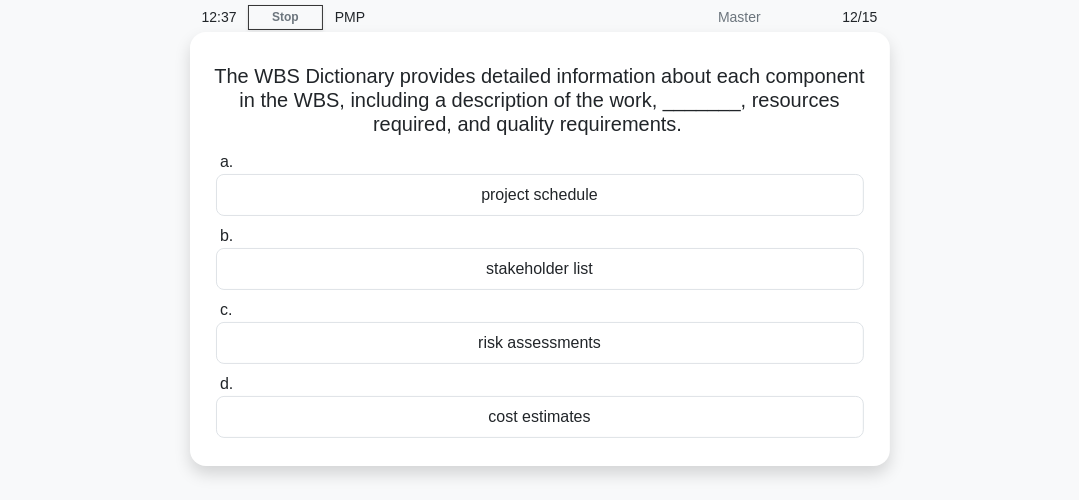 click on "cost estimates" at bounding box center (540, 417) 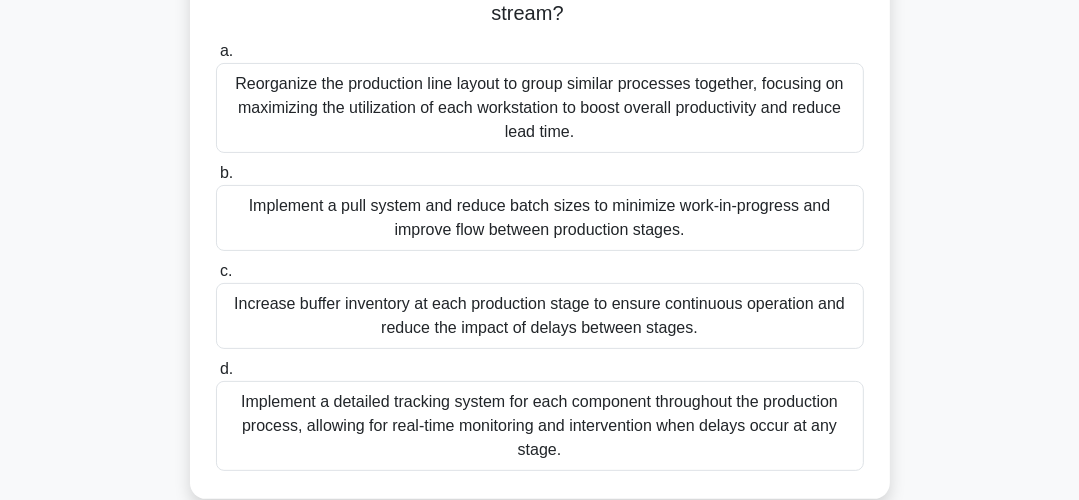 scroll, scrollTop: 320, scrollLeft: 0, axis: vertical 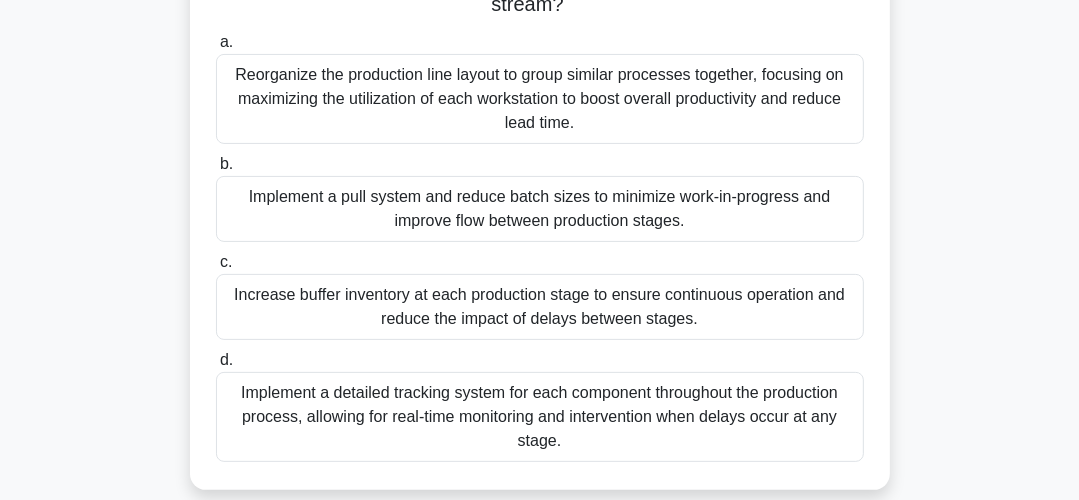 click on "Implement a pull system and reduce batch sizes to minimize work-in-progress and improve flow between production stages." at bounding box center (540, 209) 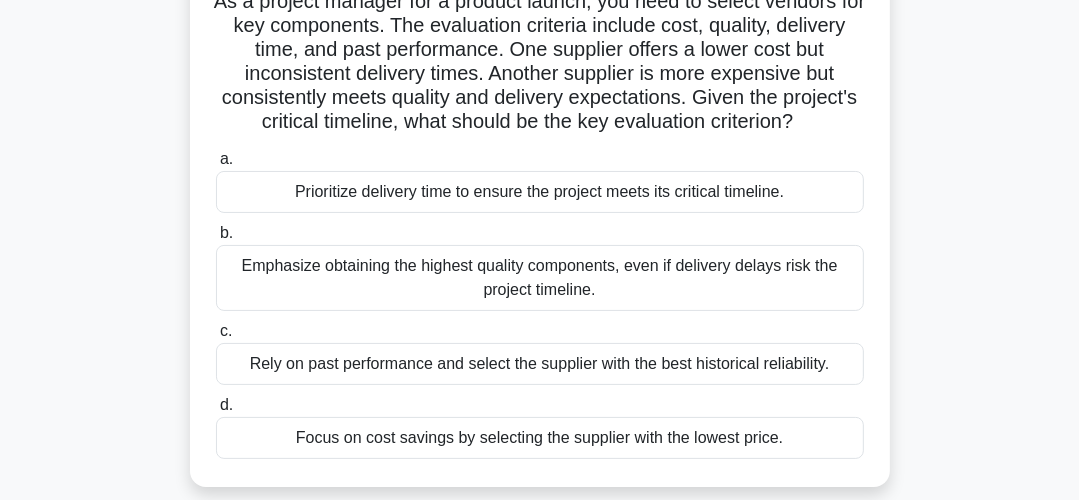 scroll, scrollTop: 240, scrollLeft: 0, axis: vertical 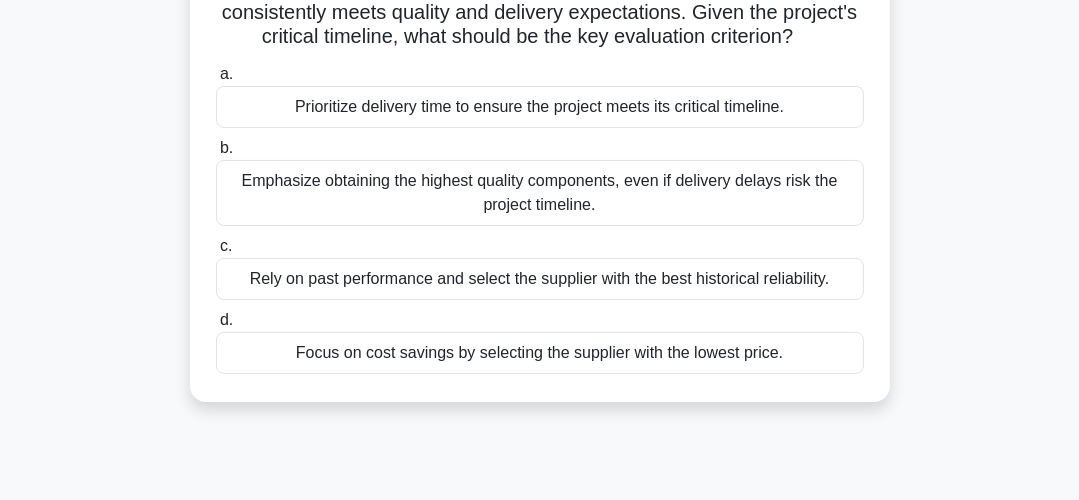 click on "Rely on past performance and select the supplier with the best historical reliability." at bounding box center [540, 279] 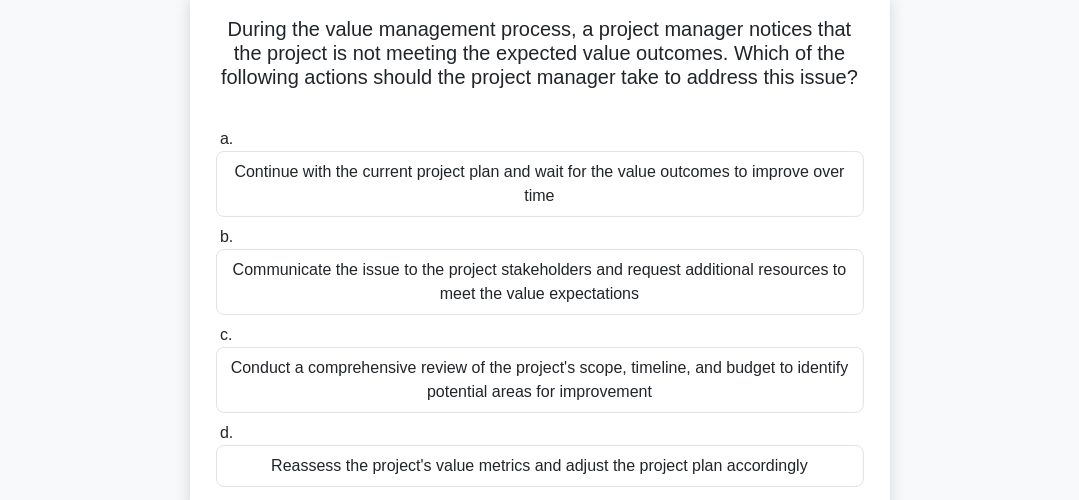 scroll, scrollTop: 160, scrollLeft: 0, axis: vertical 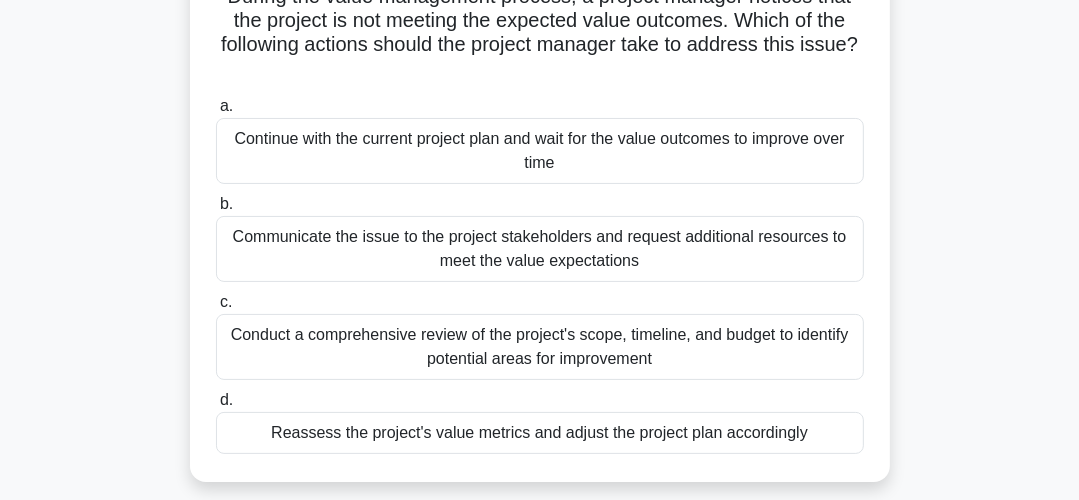 click on "Reassess the project's value metrics and adjust the project plan accordingly" at bounding box center (540, 433) 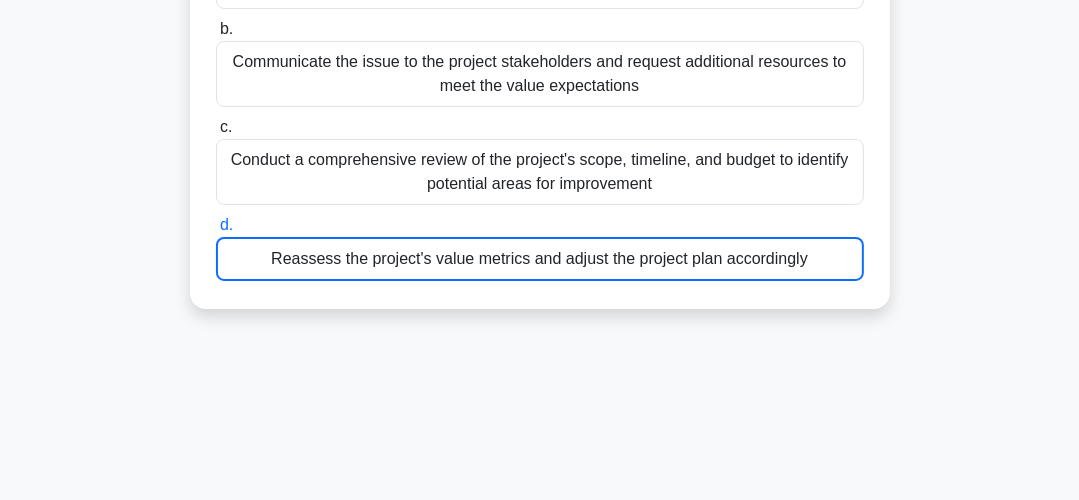 scroll, scrollTop: 400, scrollLeft: 0, axis: vertical 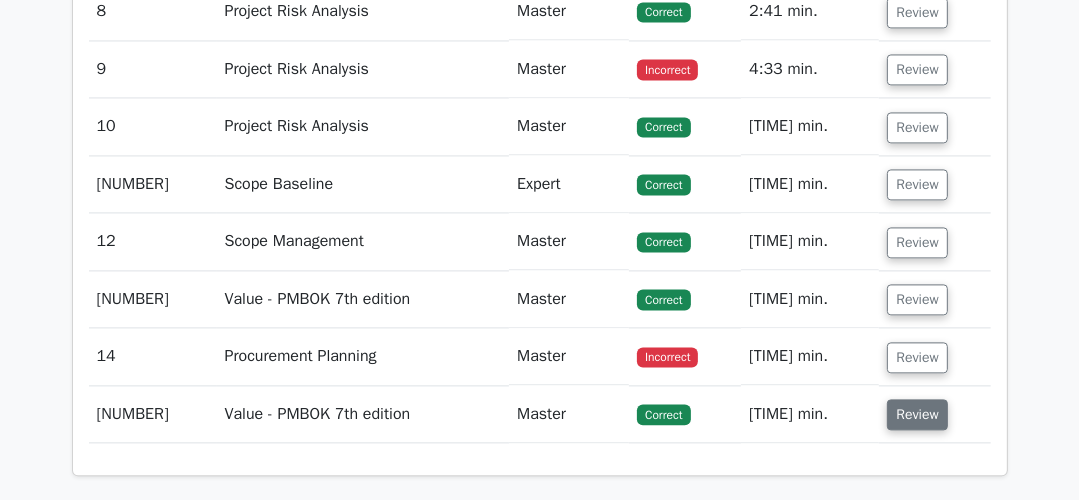 click on "Review" at bounding box center (917, 414) 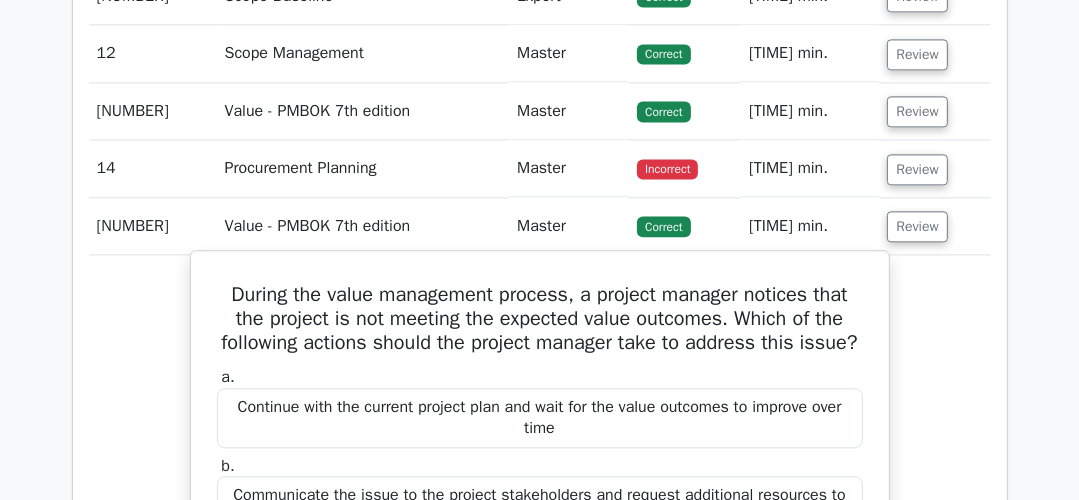 scroll, scrollTop: 3120, scrollLeft: 0, axis: vertical 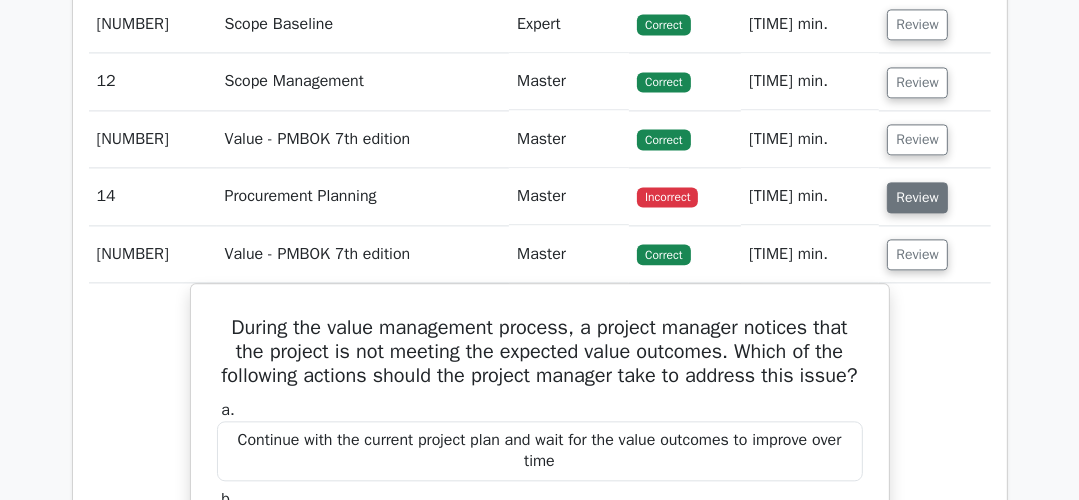 click on "Review" at bounding box center (917, 197) 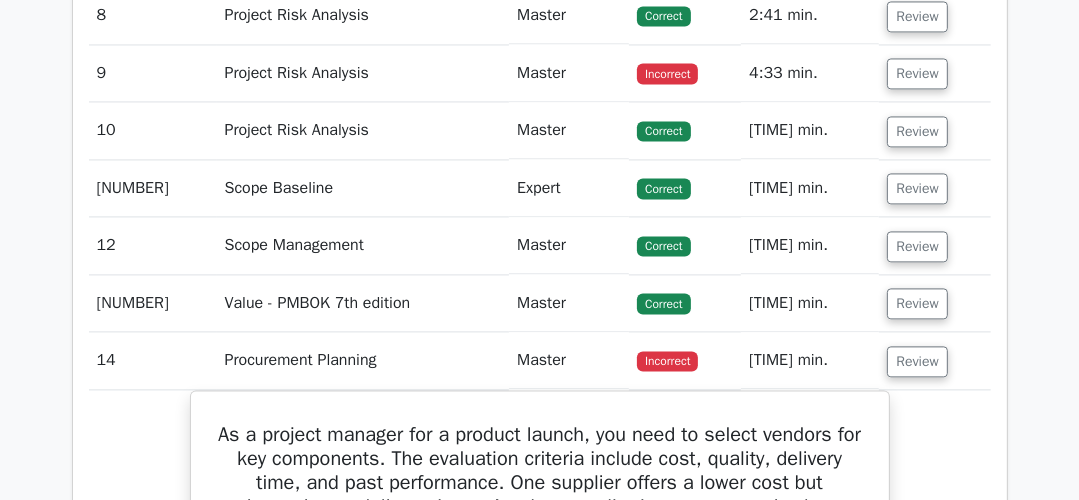 scroll, scrollTop: 2960, scrollLeft: 0, axis: vertical 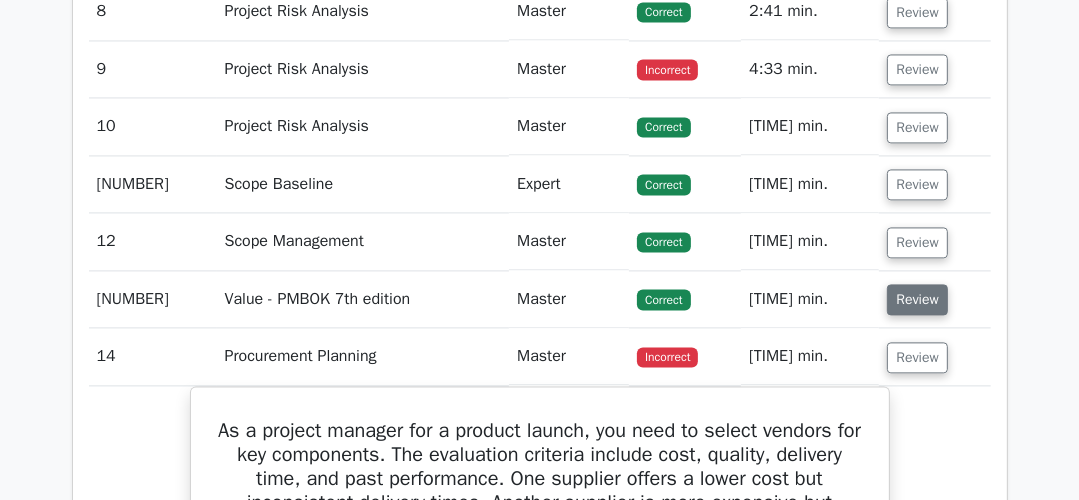 click on "Review" at bounding box center [917, 299] 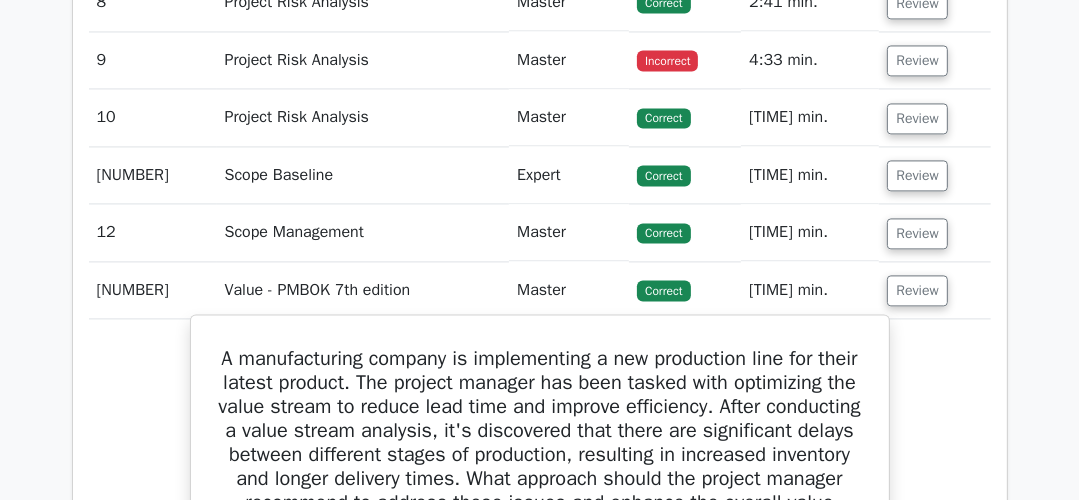 scroll, scrollTop: 2960, scrollLeft: 0, axis: vertical 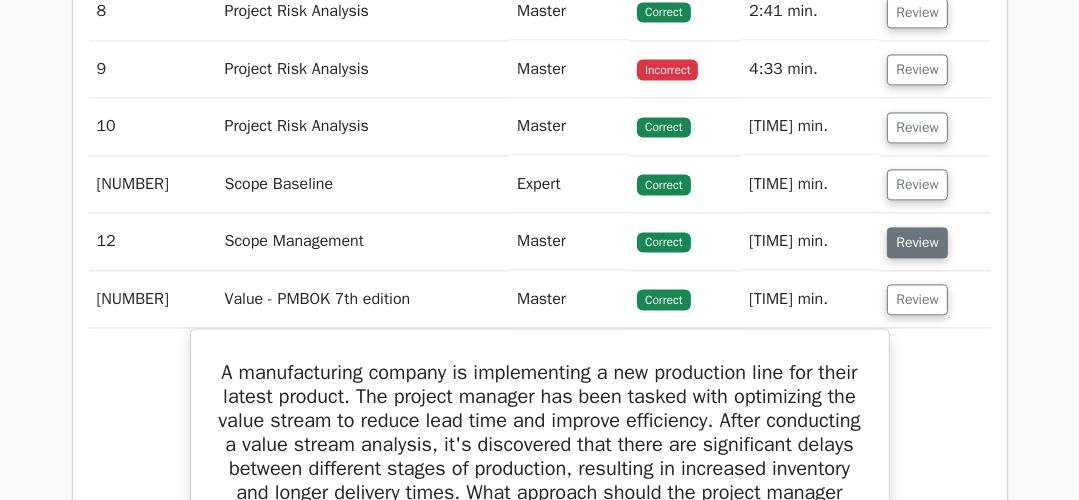 click on "Review" at bounding box center [917, 242] 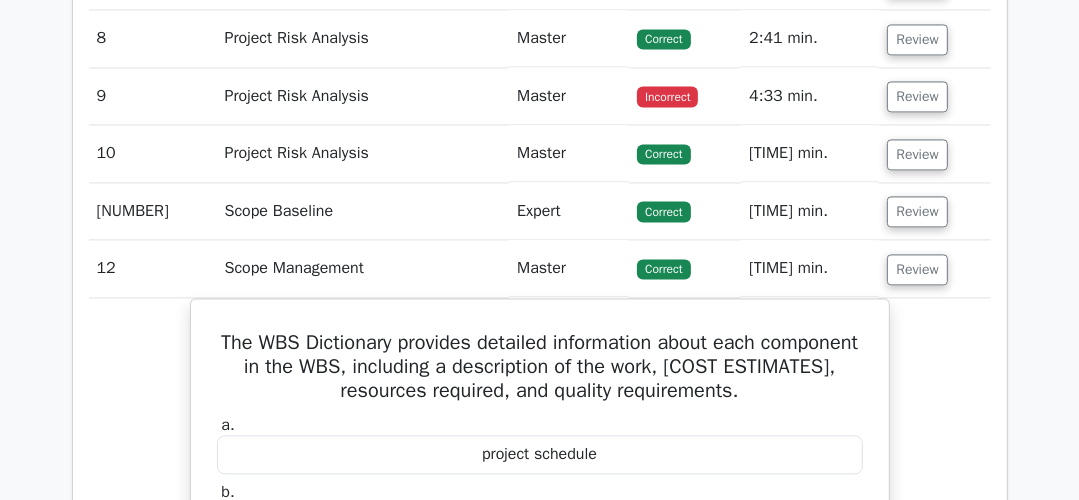 scroll, scrollTop: 2960, scrollLeft: 0, axis: vertical 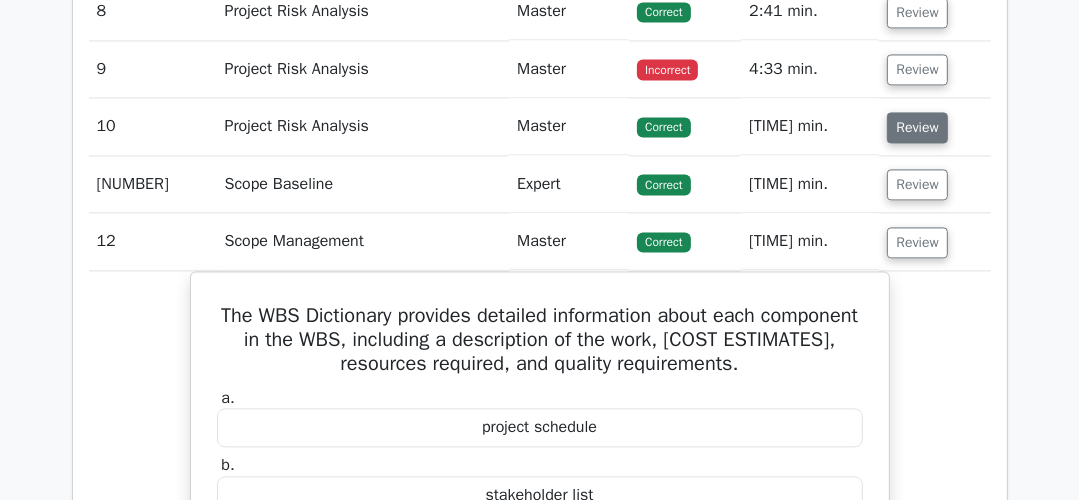 click on "Review" at bounding box center [917, 127] 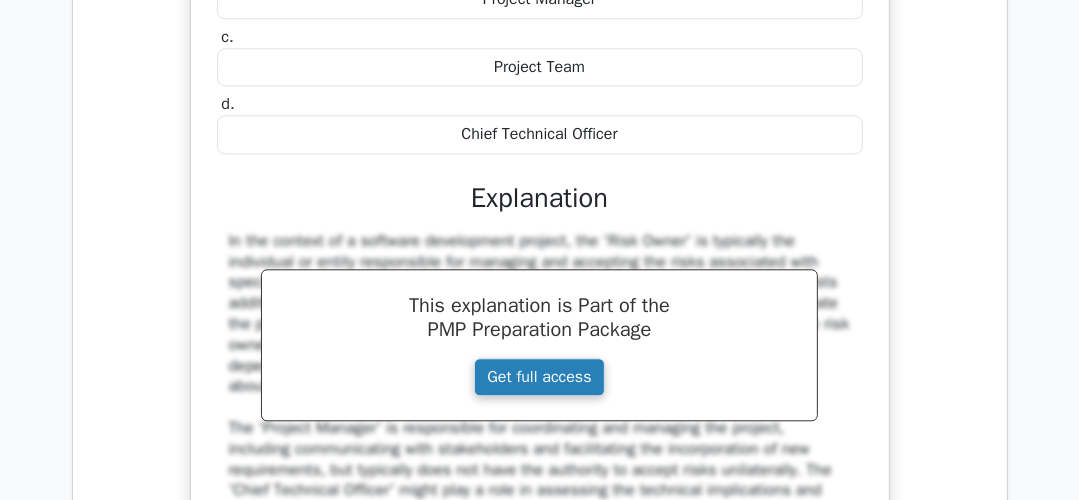 scroll, scrollTop: 3520, scrollLeft: 0, axis: vertical 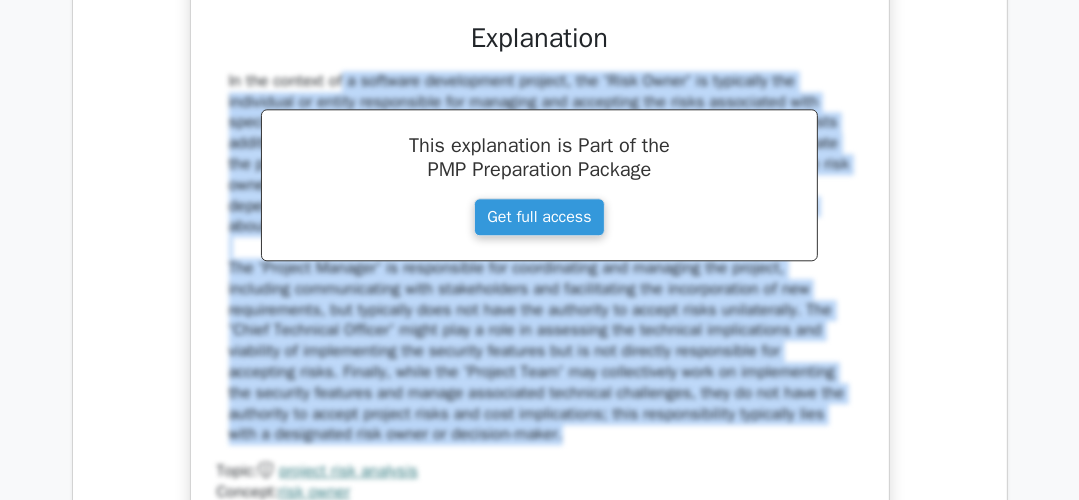 drag, startPoint x: 215, startPoint y: 74, endPoint x: 641, endPoint y: 416, distance: 546.29663 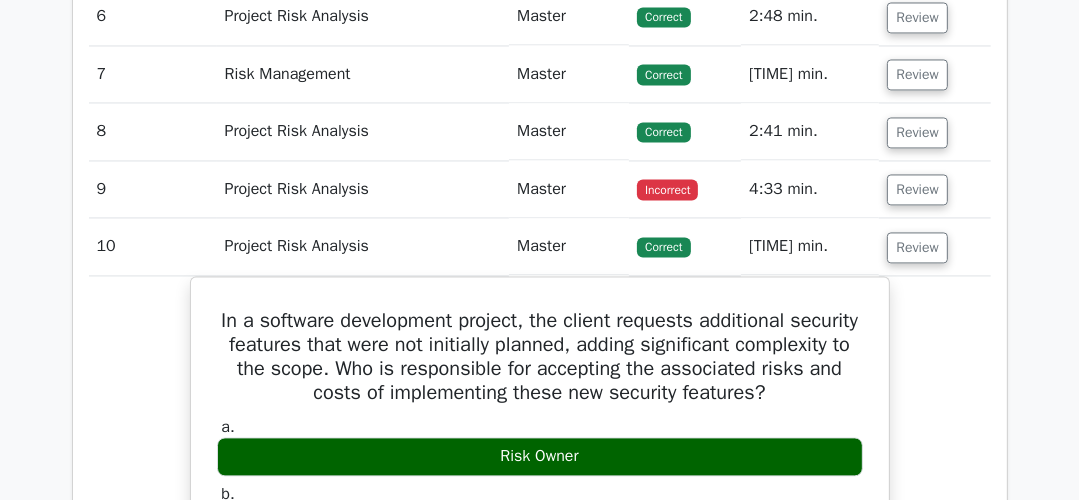 scroll, scrollTop: 2800, scrollLeft: 0, axis: vertical 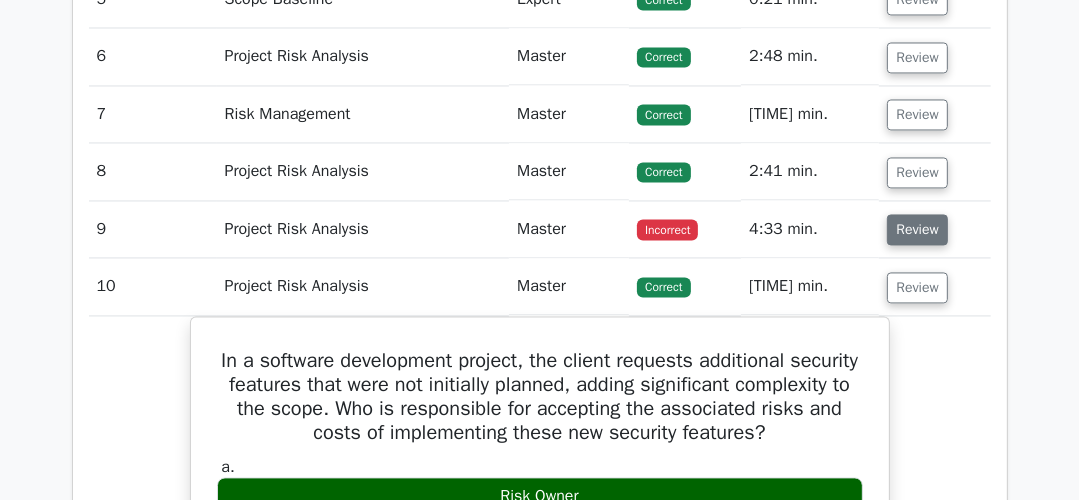 click on "Review" at bounding box center (917, 229) 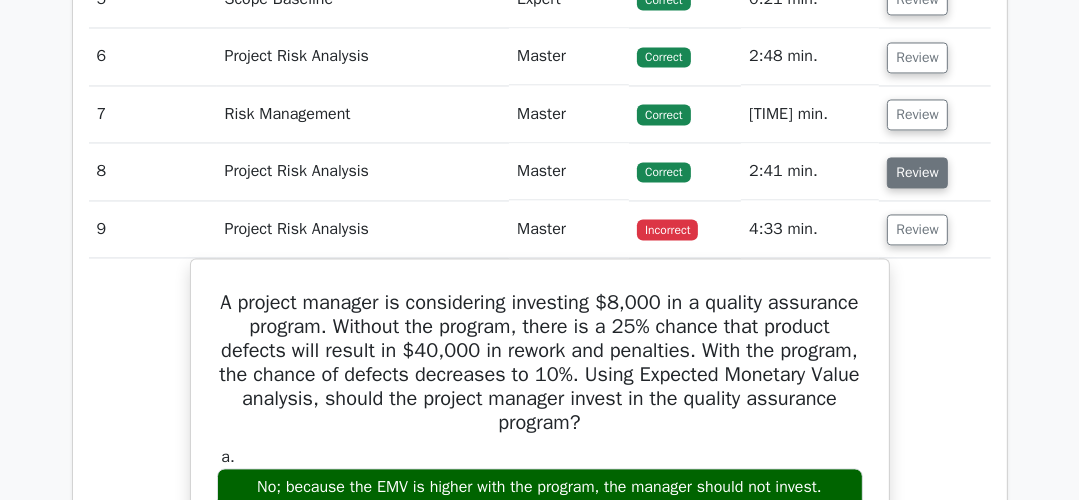 click on "Review" at bounding box center [917, 172] 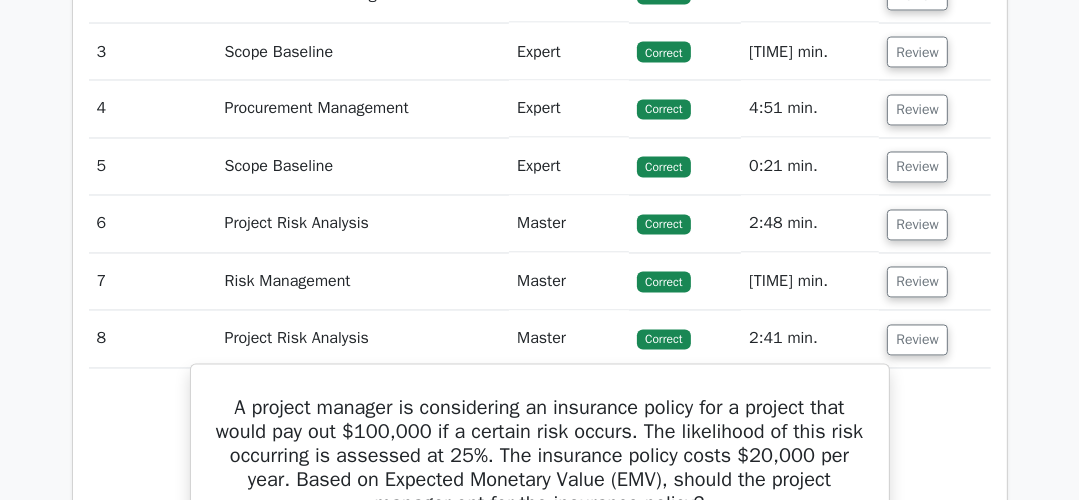 scroll, scrollTop: 2640, scrollLeft: 0, axis: vertical 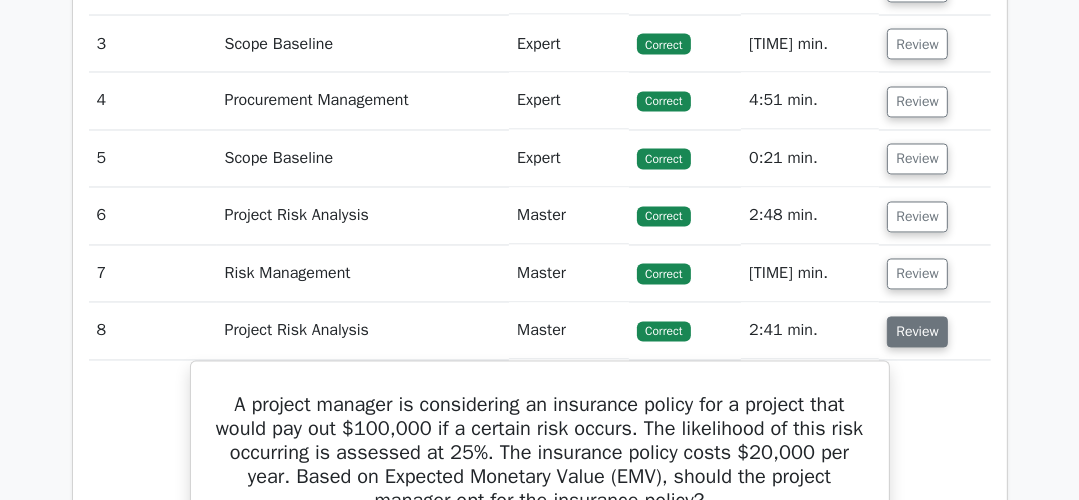click on "Review" at bounding box center (917, 332) 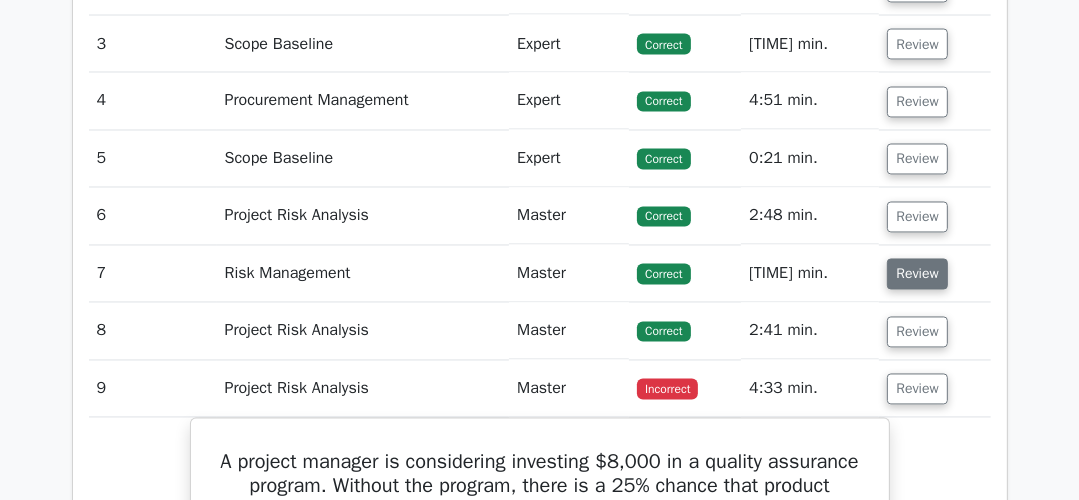click on "Review" at bounding box center [917, 274] 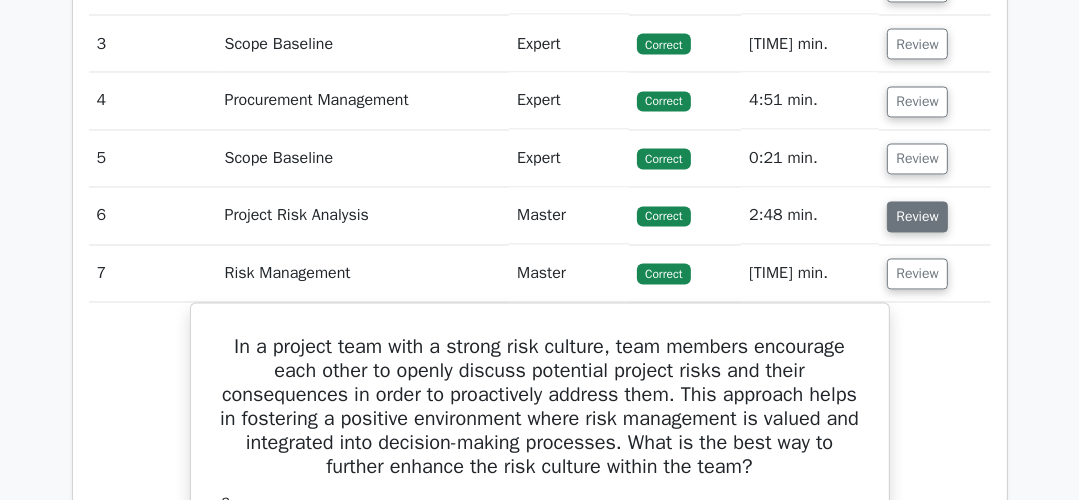 click on "Review" at bounding box center (917, 217) 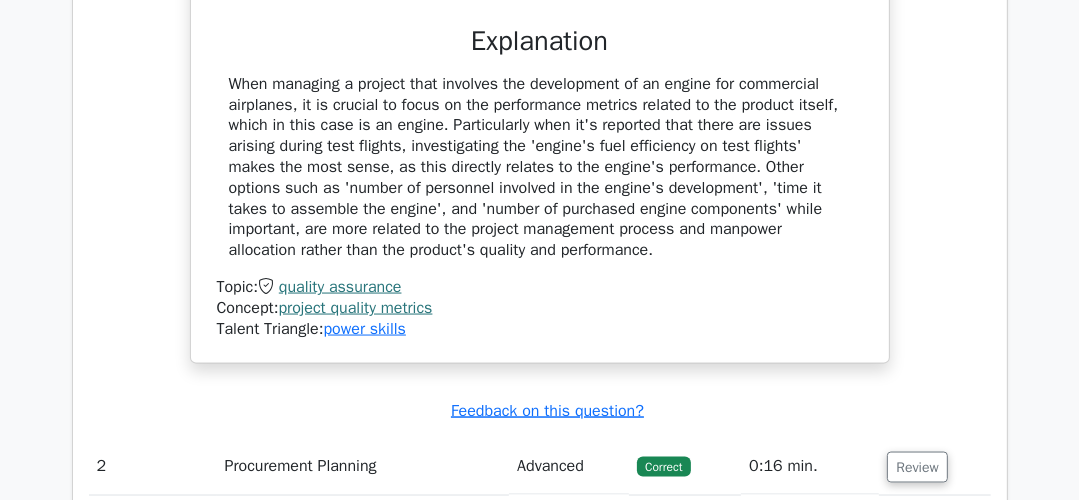 scroll, scrollTop: 1760, scrollLeft: 0, axis: vertical 